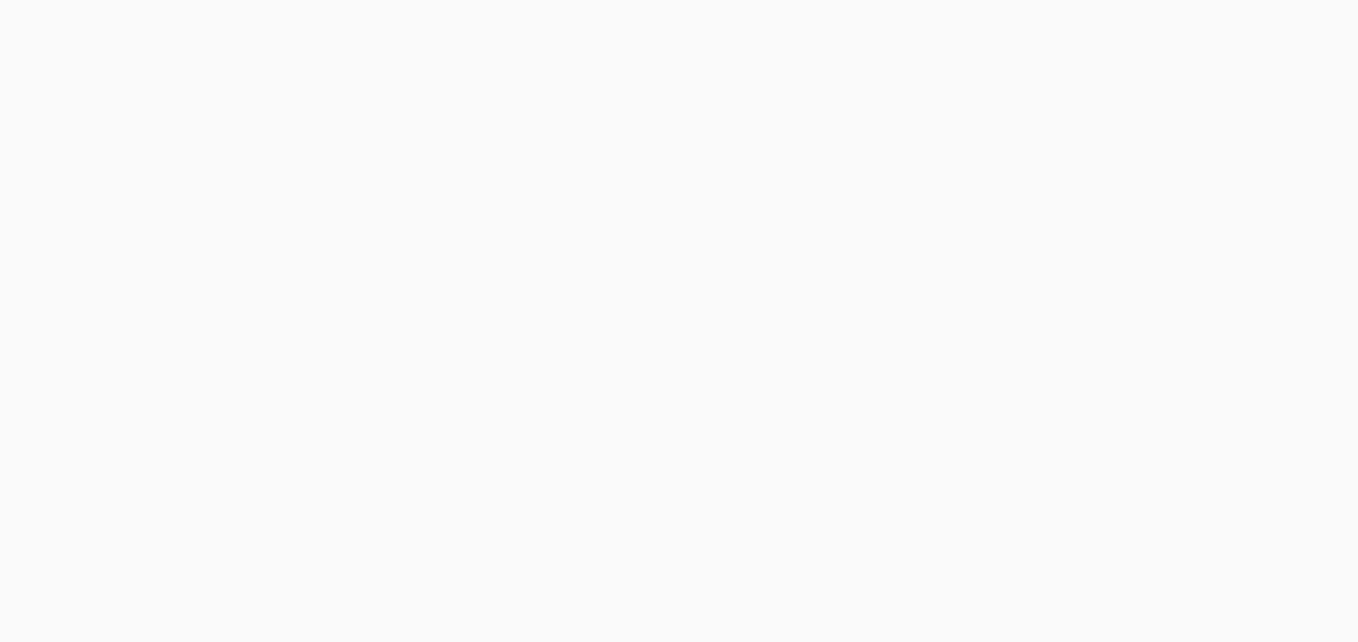 scroll, scrollTop: 0, scrollLeft: 0, axis: both 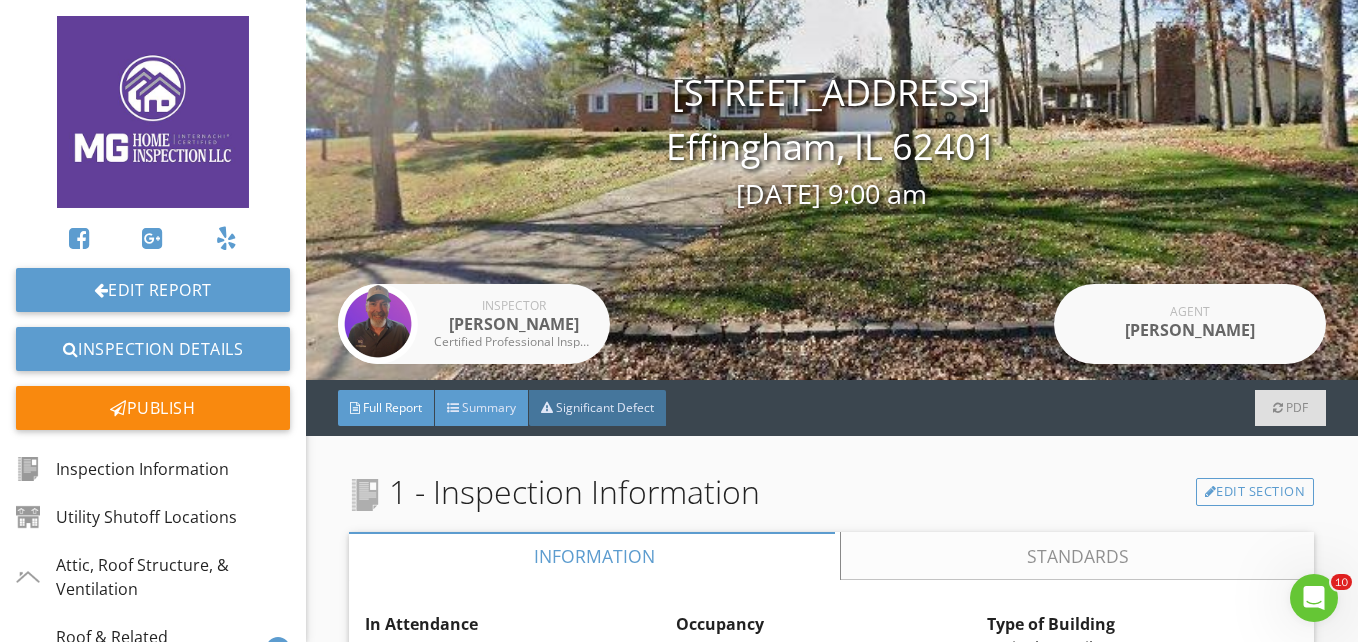 click on "Summary" at bounding box center [489, 407] 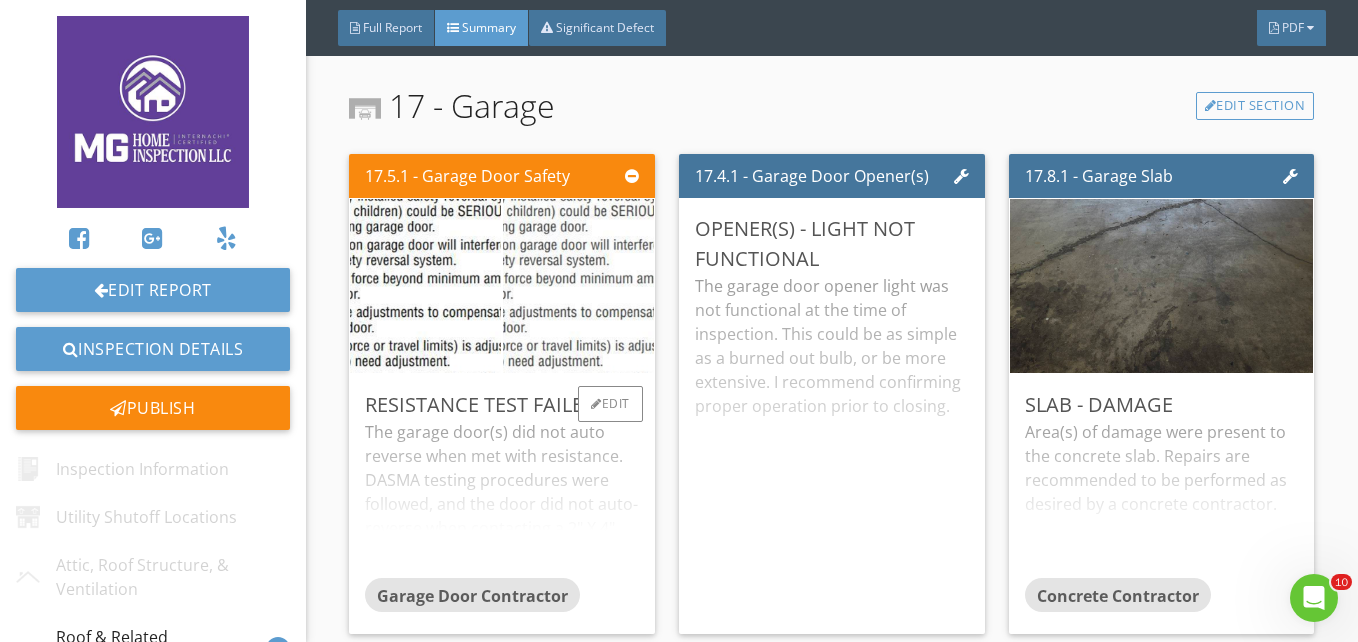 scroll, scrollTop: 7405, scrollLeft: 0, axis: vertical 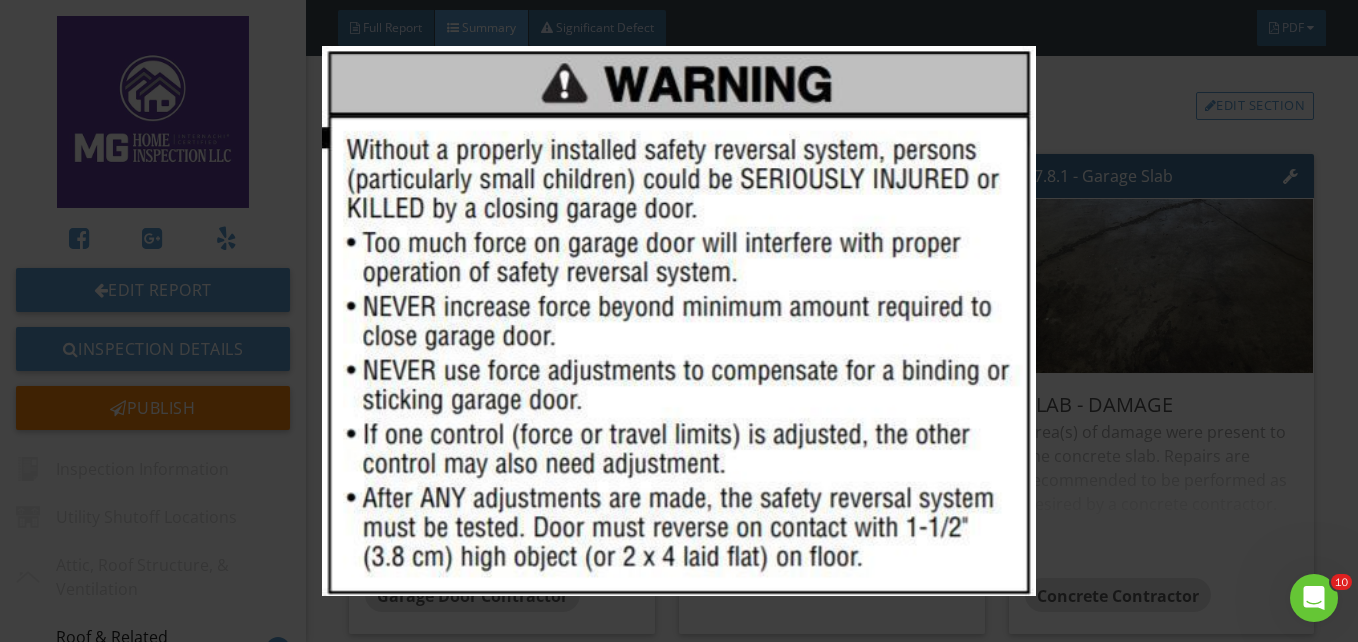 click at bounding box center [678, 320] 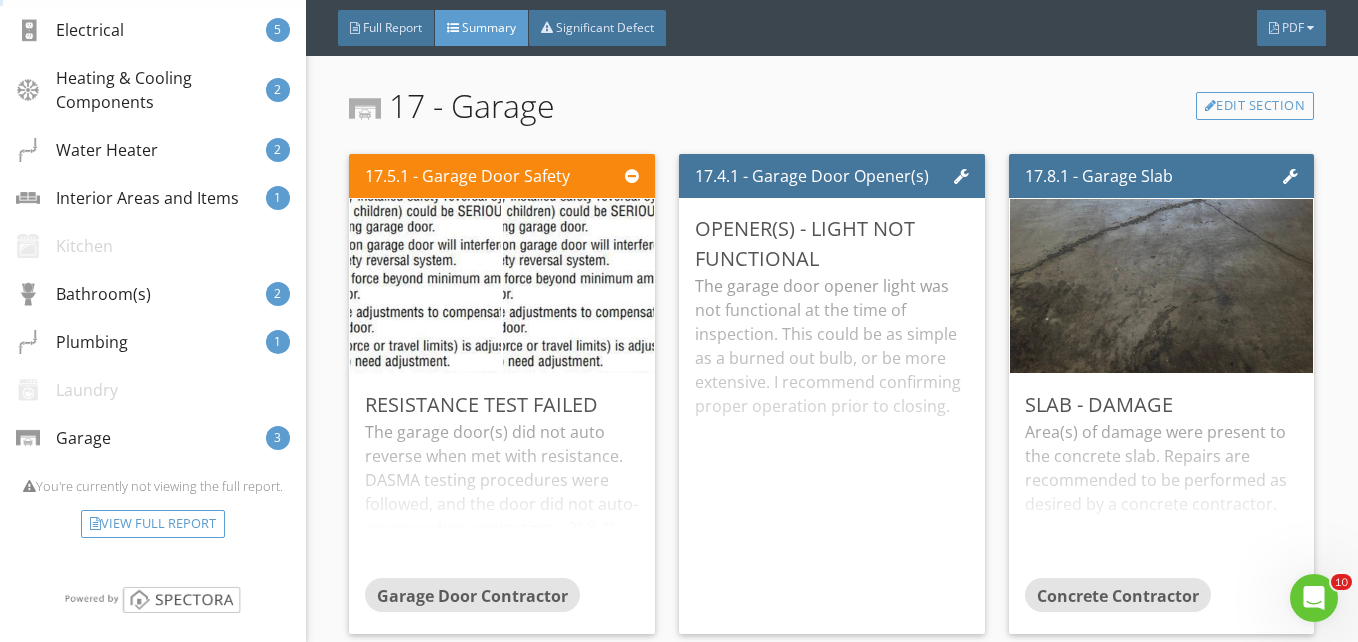 scroll, scrollTop: 943, scrollLeft: 0, axis: vertical 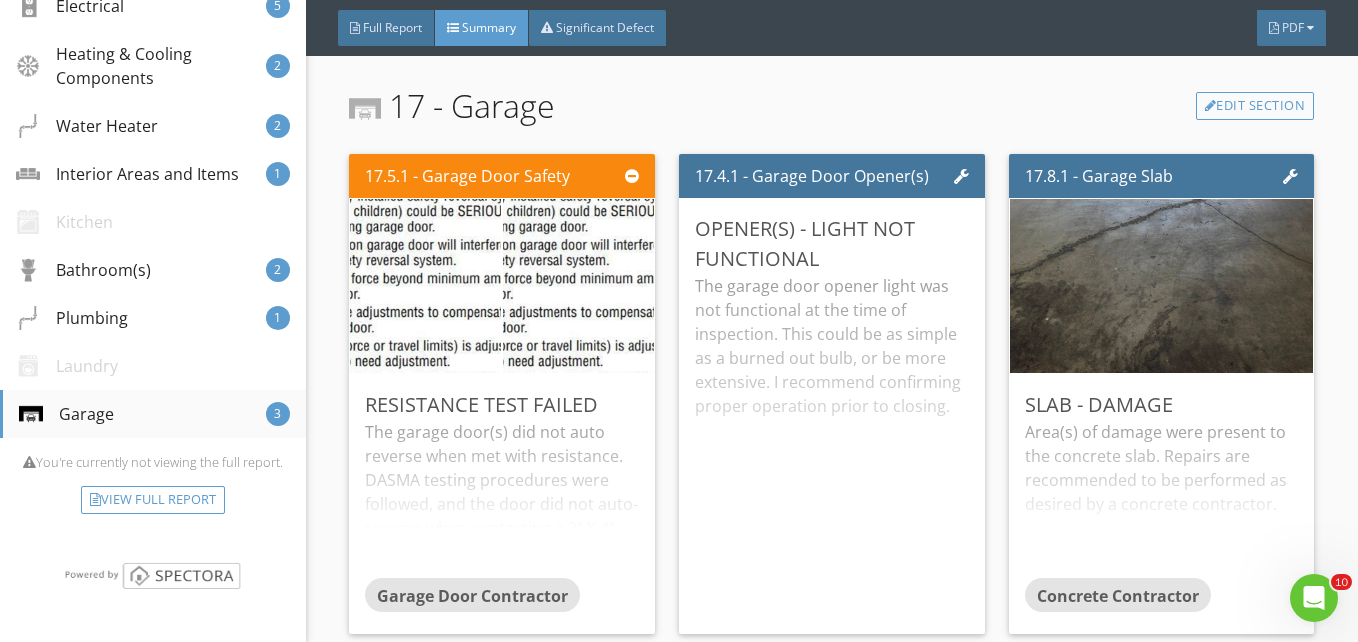 click on "Garage" at bounding box center (66, 414) 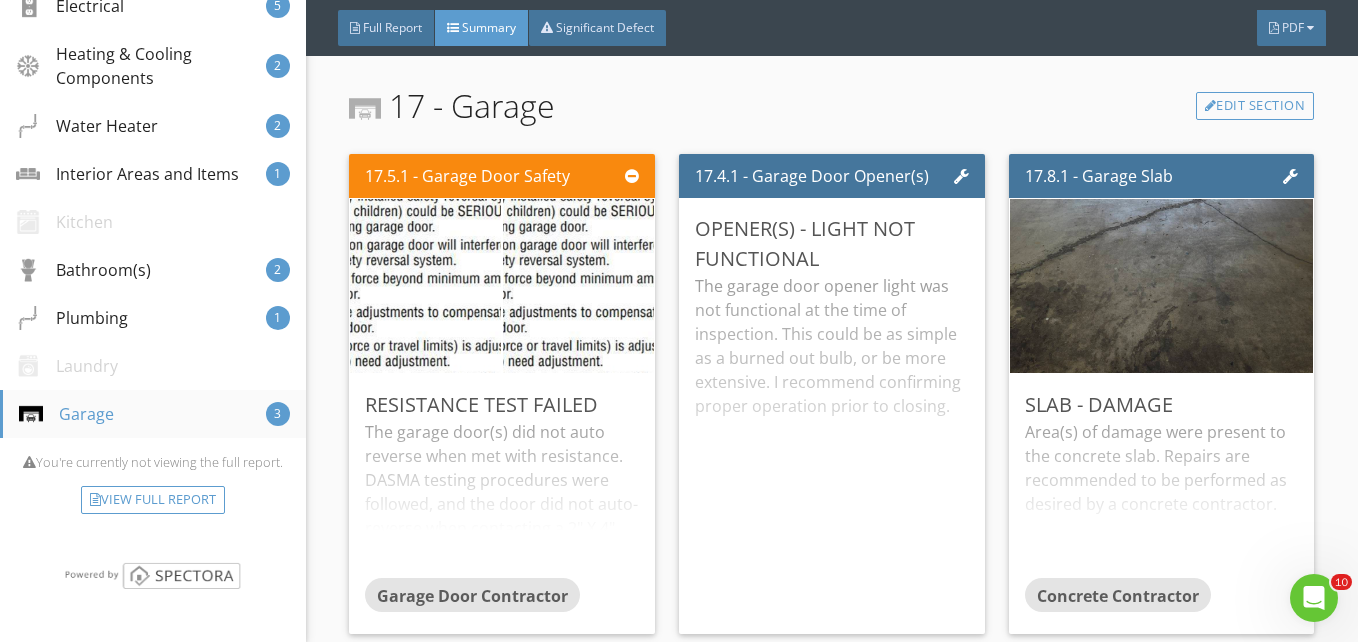click on "Garage" at bounding box center [66, 414] 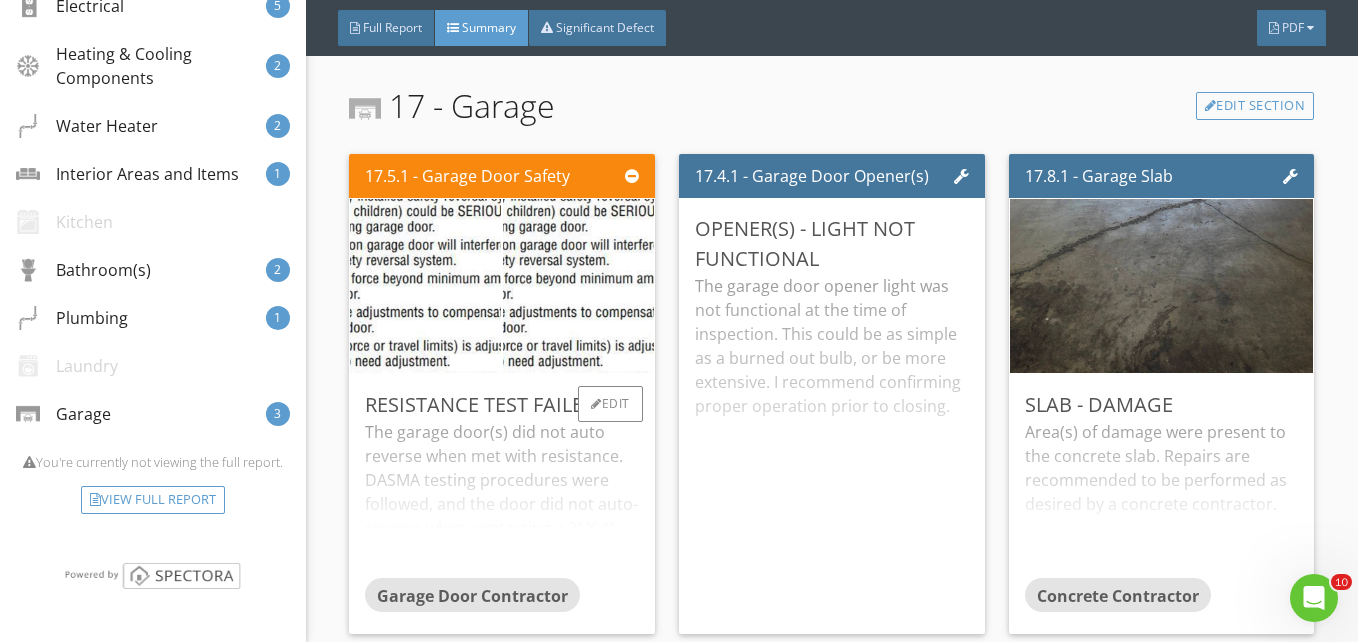 scroll, scrollTop: 7305, scrollLeft: 0, axis: vertical 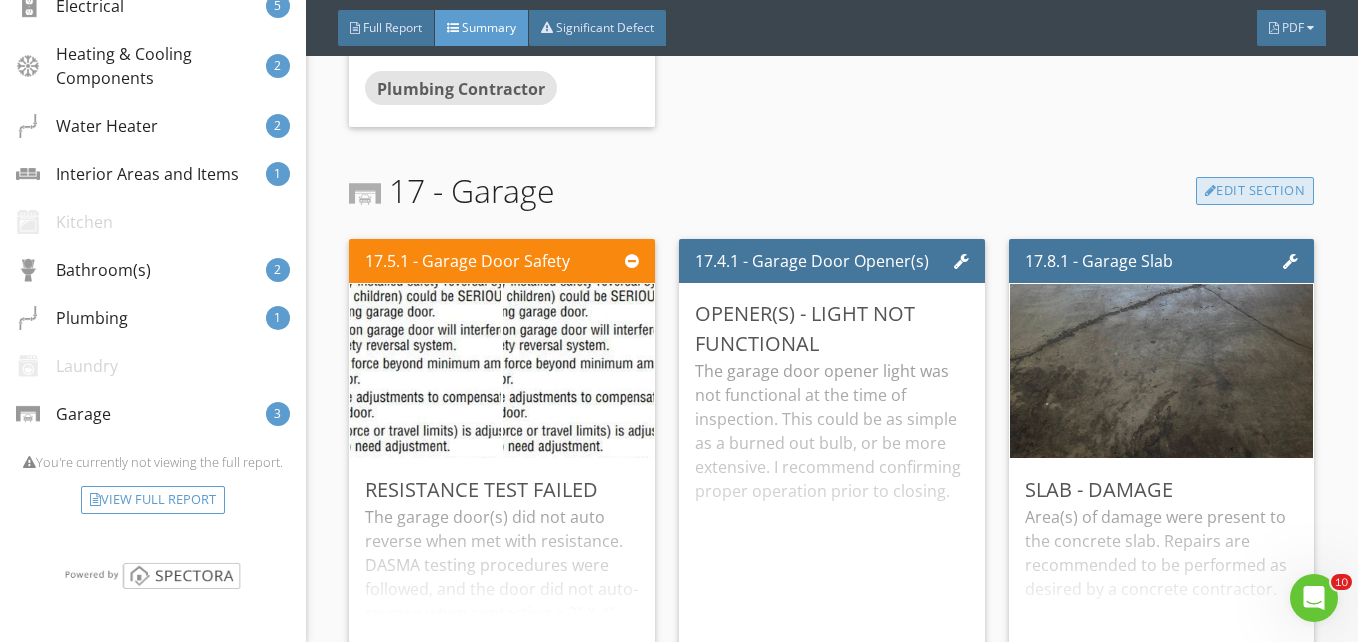 click on "Edit Section" at bounding box center (1255, 191) 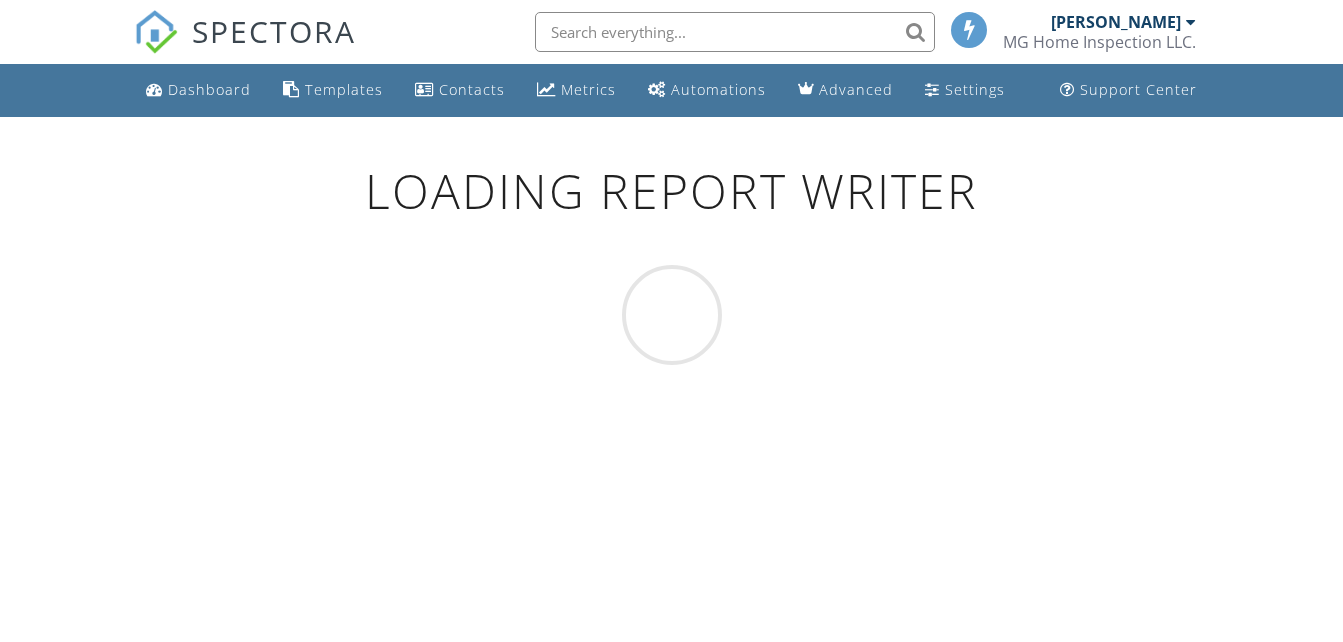 scroll, scrollTop: 0, scrollLeft: 0, axis: both 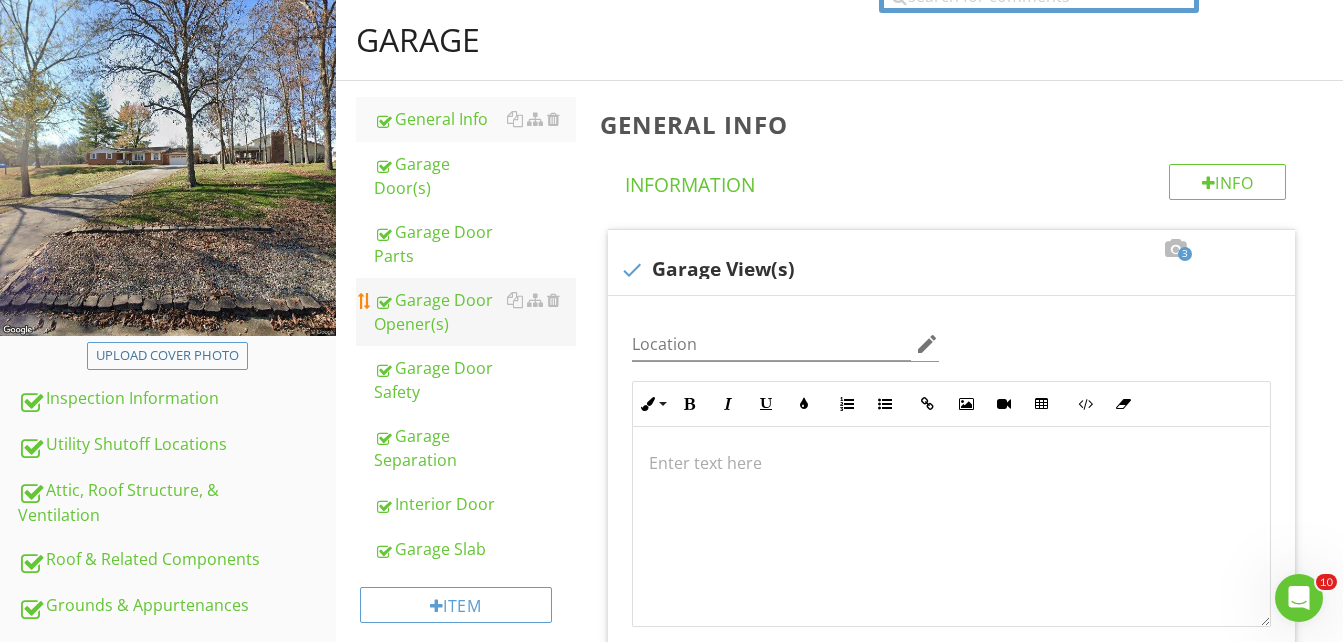 click on "Garage Door Opener(s)" at bounding box center (475, 312) 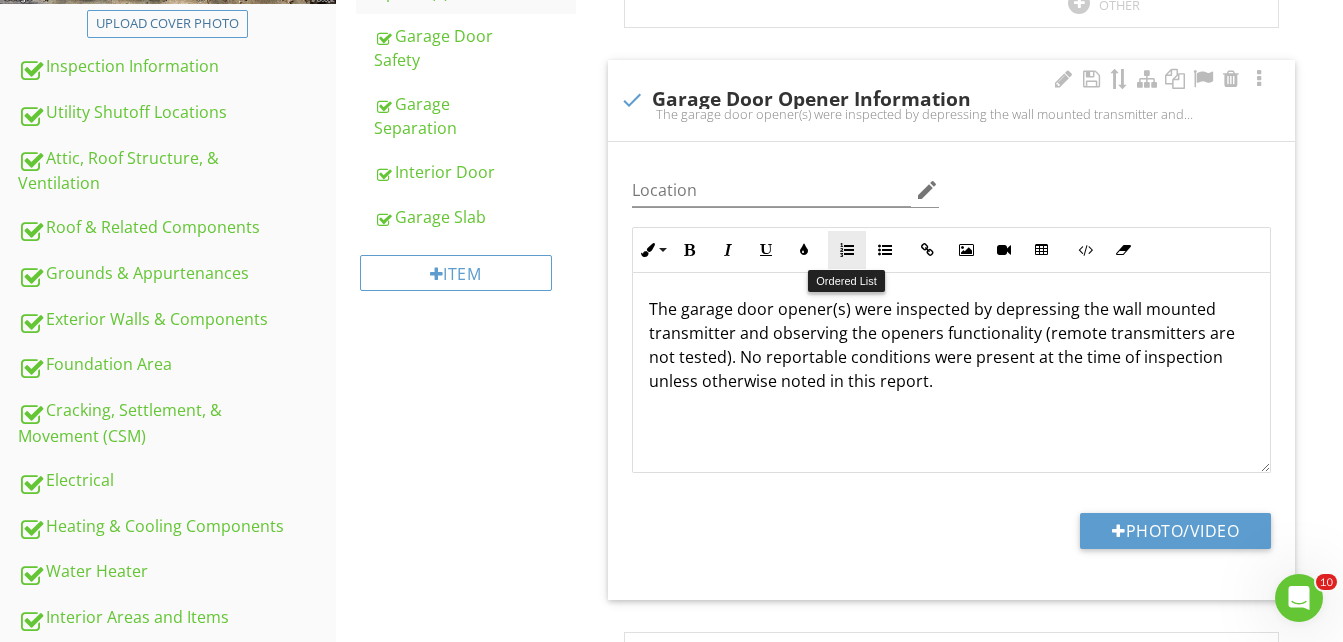 scroll, scrollTop: 500, scrollLeft: 0, axis: vertical 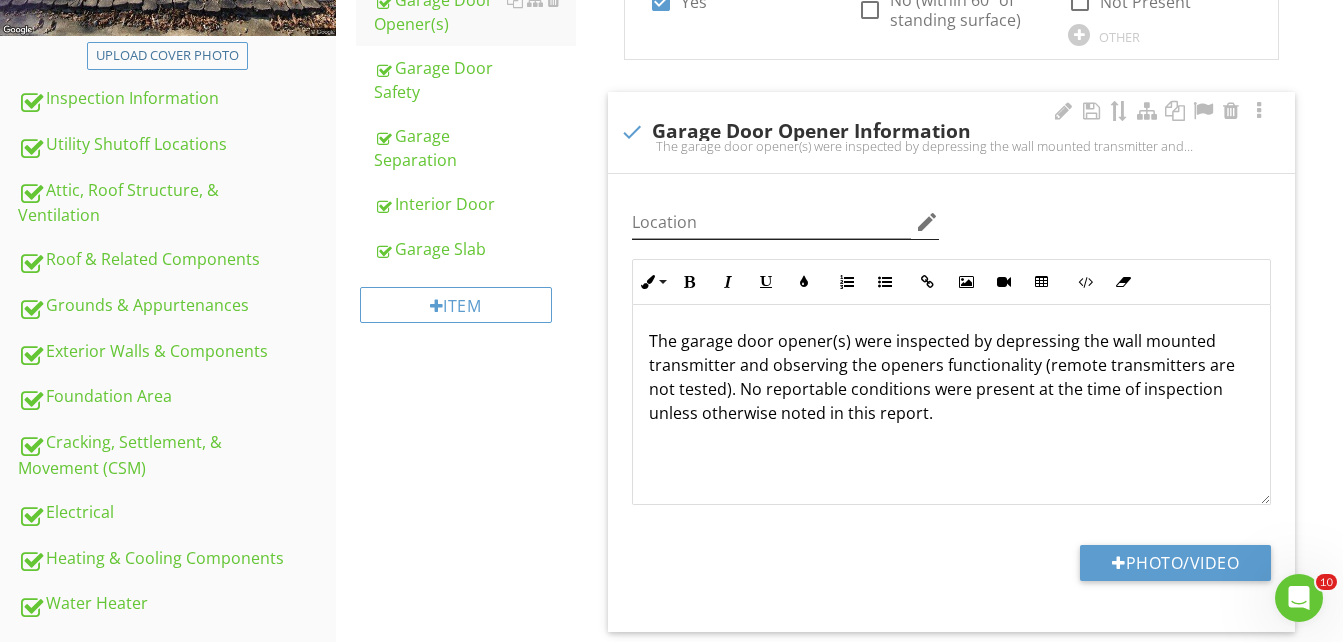 click on "edit" at bounding box center [927, 222] 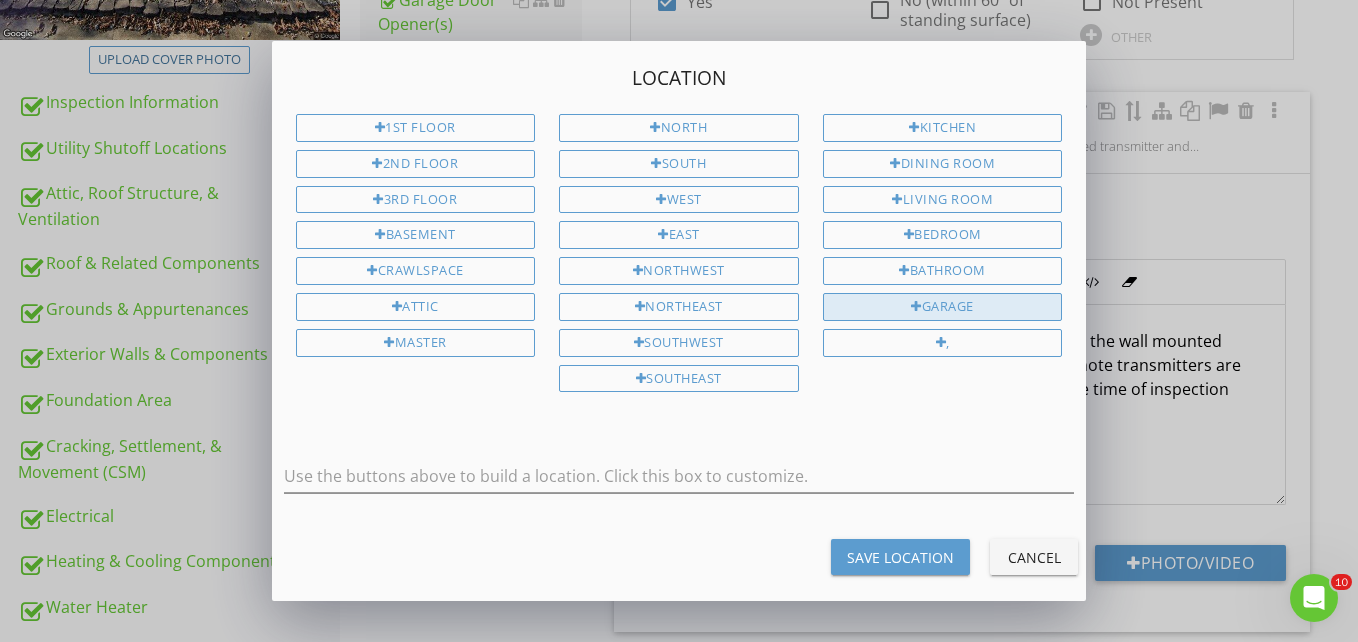 click on "Garage" at bounding box center (943, 307) 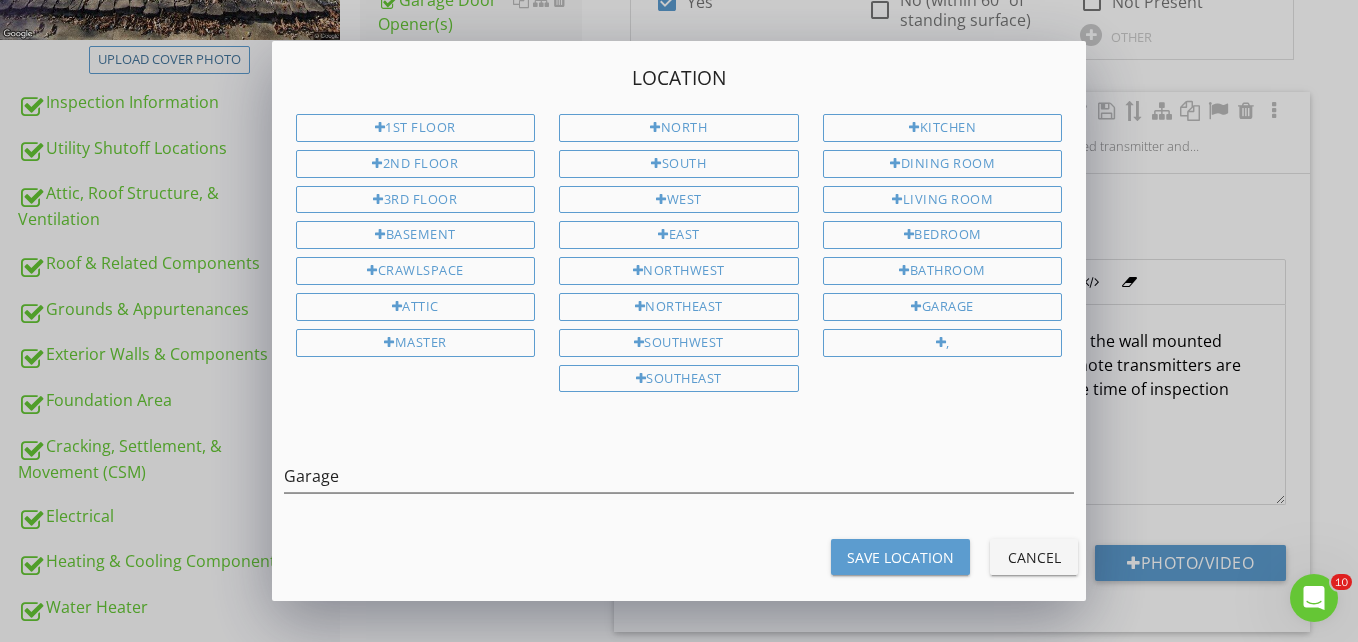 drag, startPoint x: 882, startPoint y: 530, endPoint x: 877, endPoint y: 545, distance: 15.811388 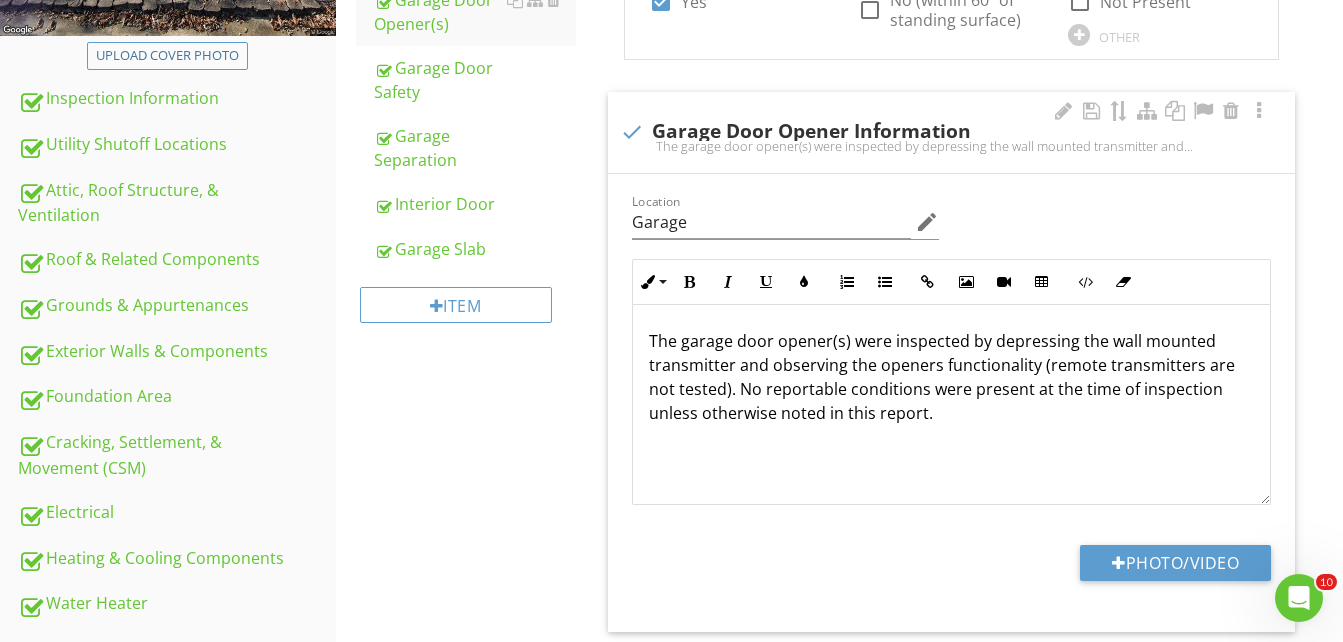 scroll, scrollTop: 1, scrollLeft: 0, axis: vertical 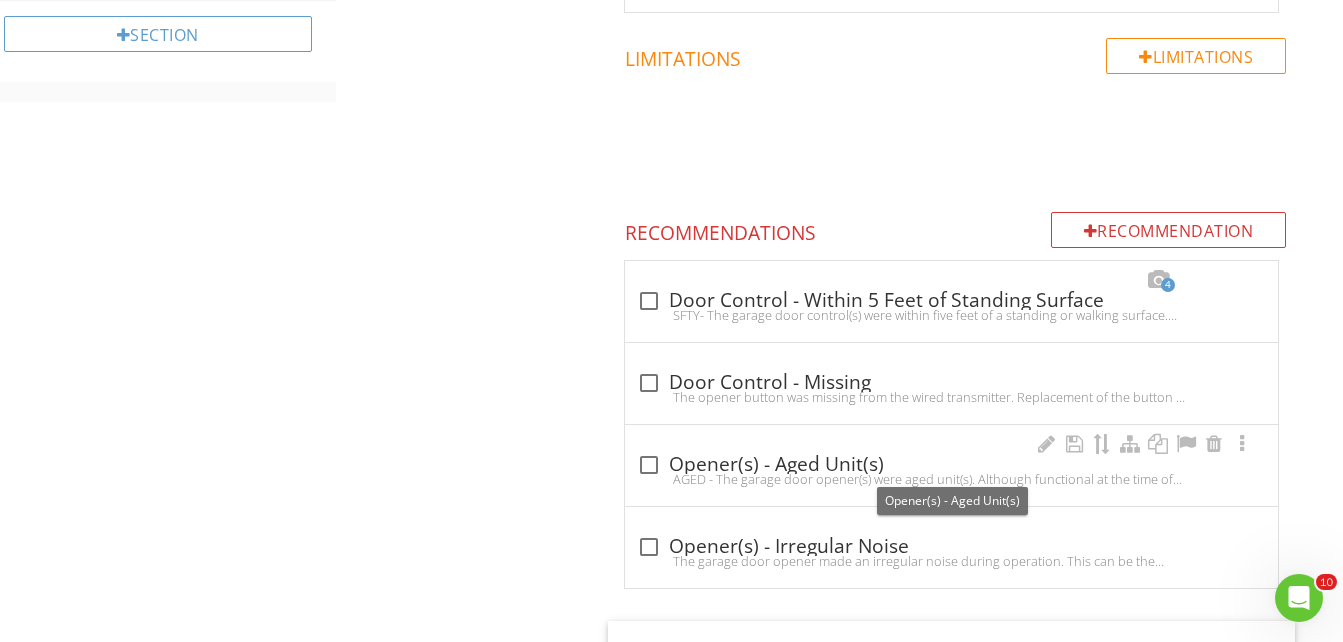 click at bounding box center (649, 465) 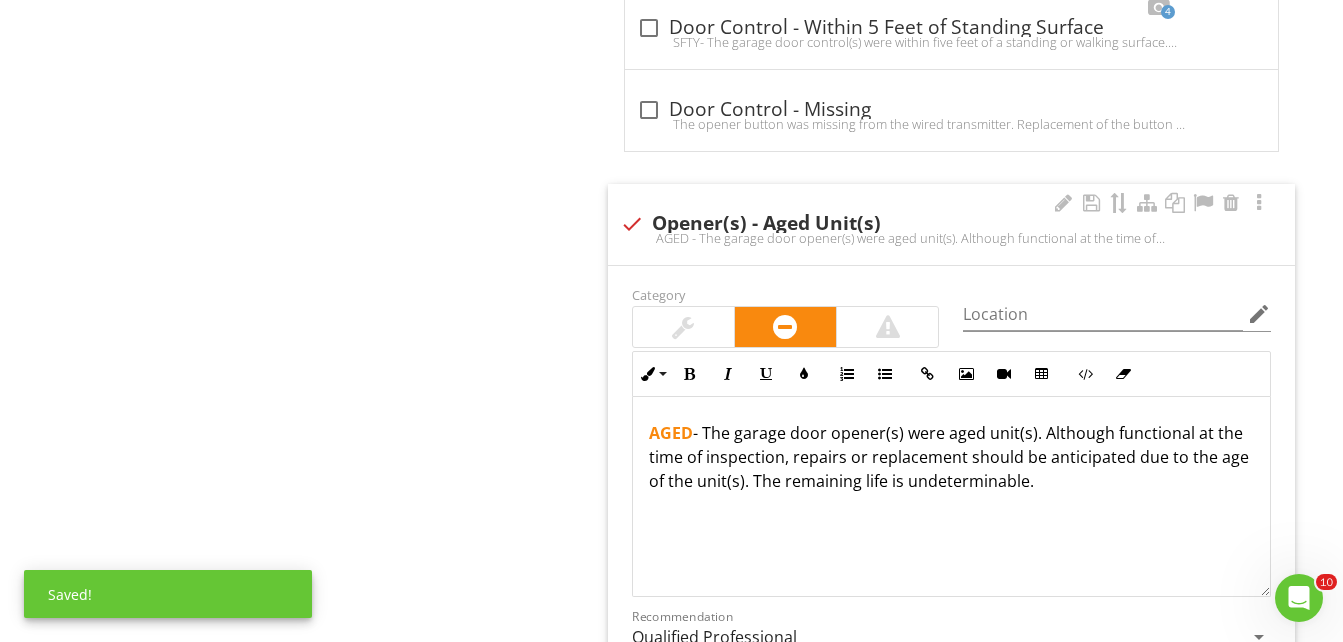 scroll, scrollTop: 1700, scrollLeft: 0, axis: vertical 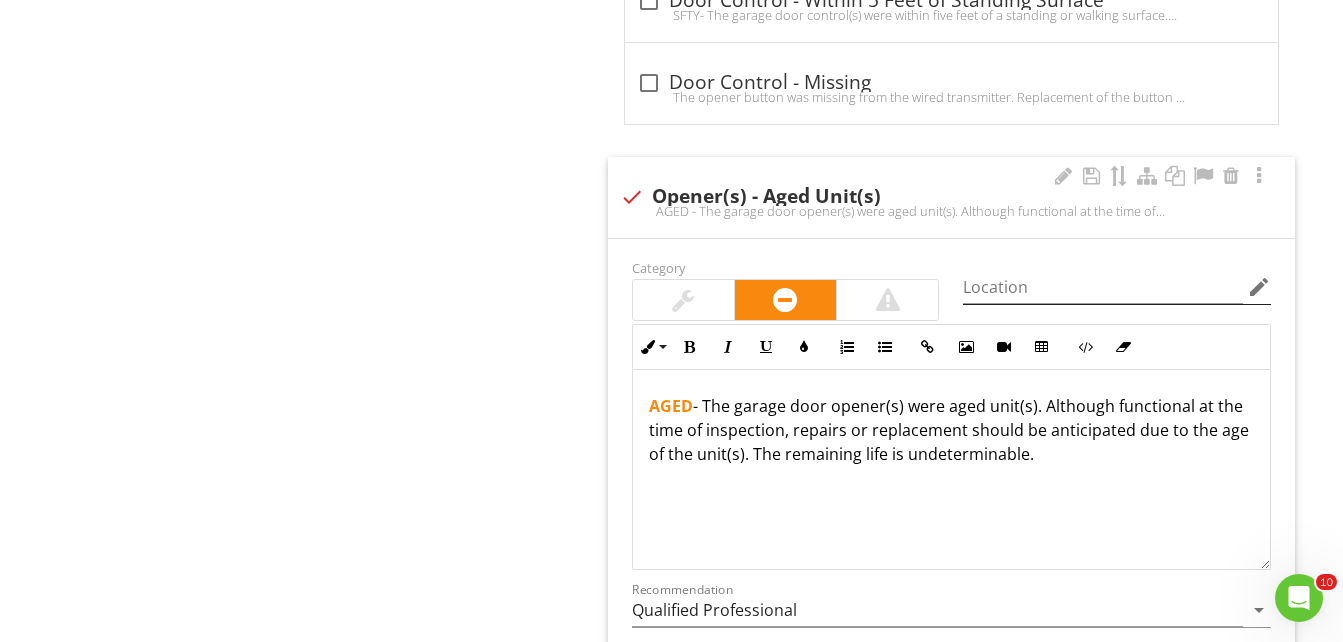 click on "edit" at bounding box center (1259, 287) 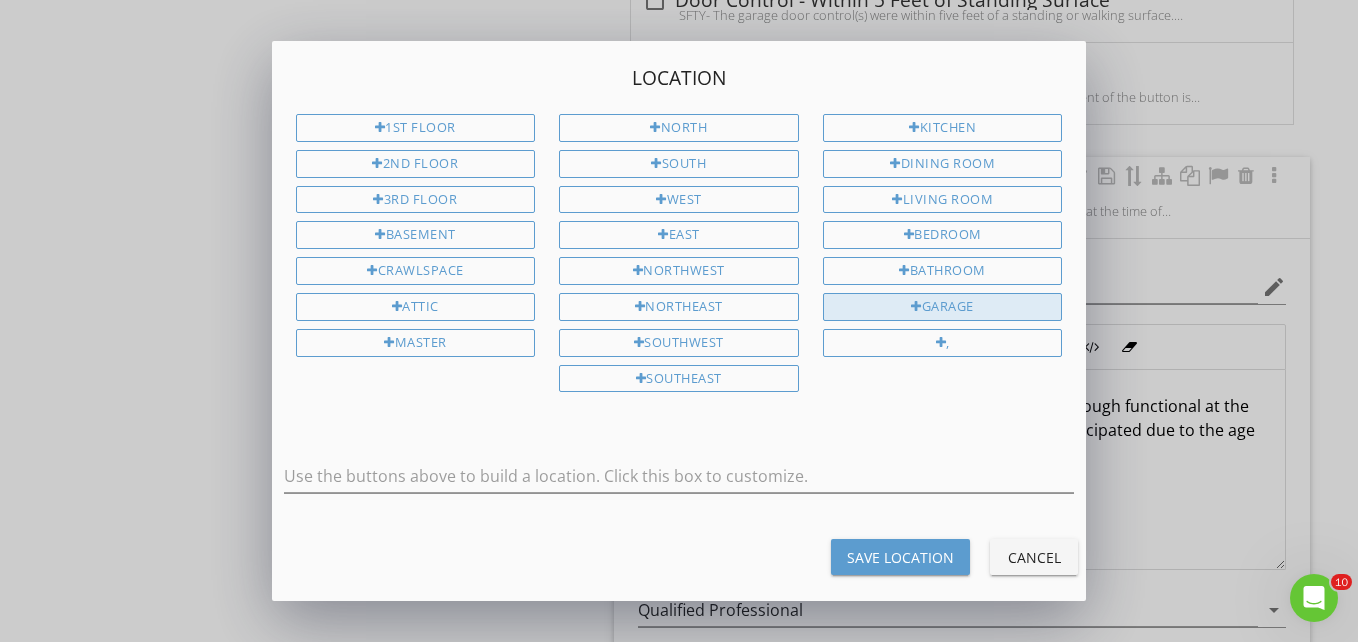 click on "Garage" at bounding box center [943, 307] 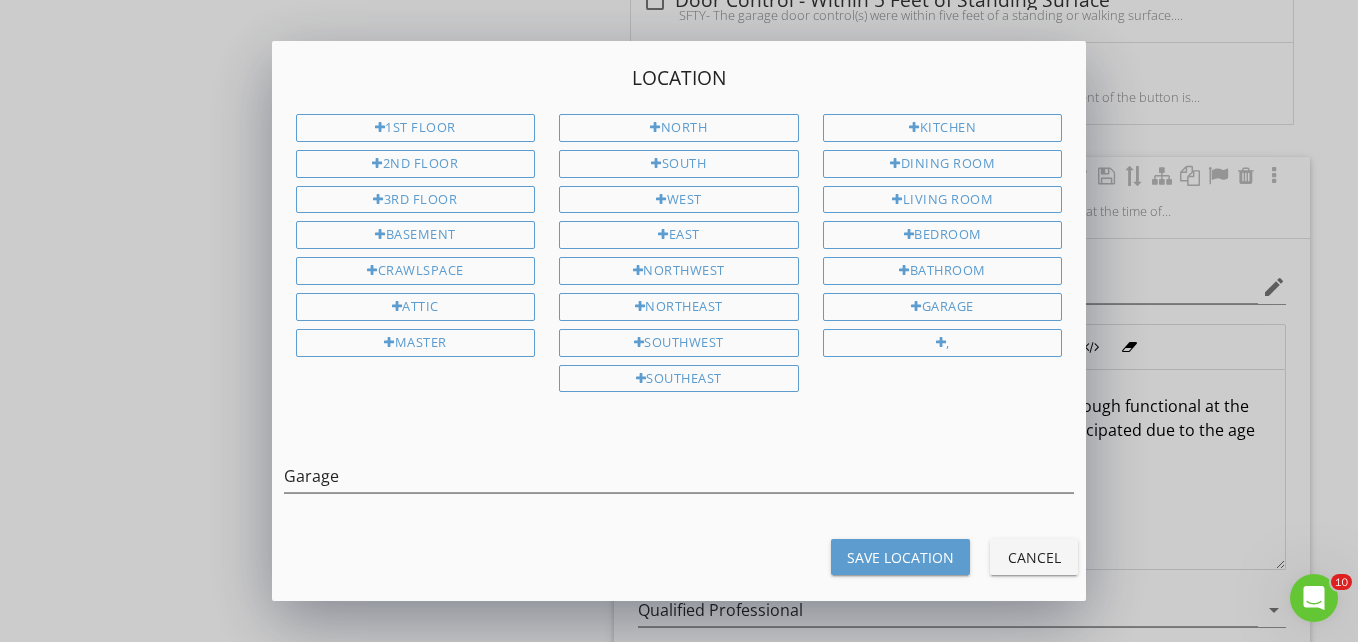 click on "Save Location" at bounding box center [900, 557] 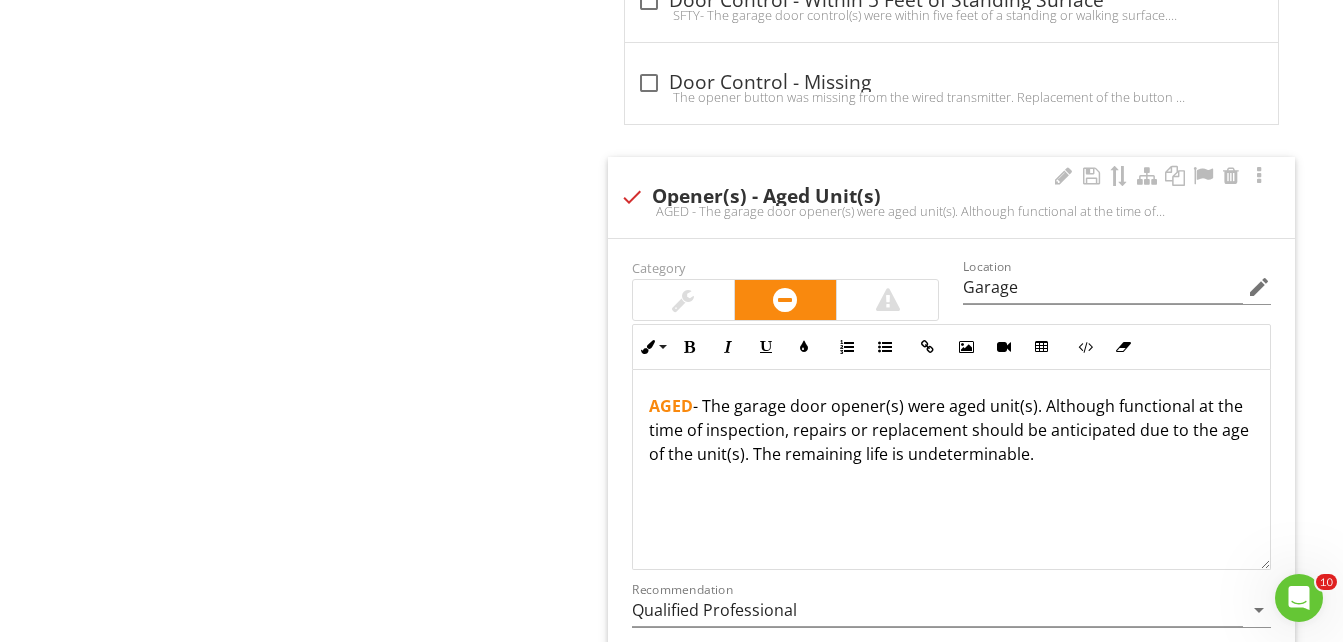 scroll, scrollTop: 1, scrollLeft: 0, axis: vertical 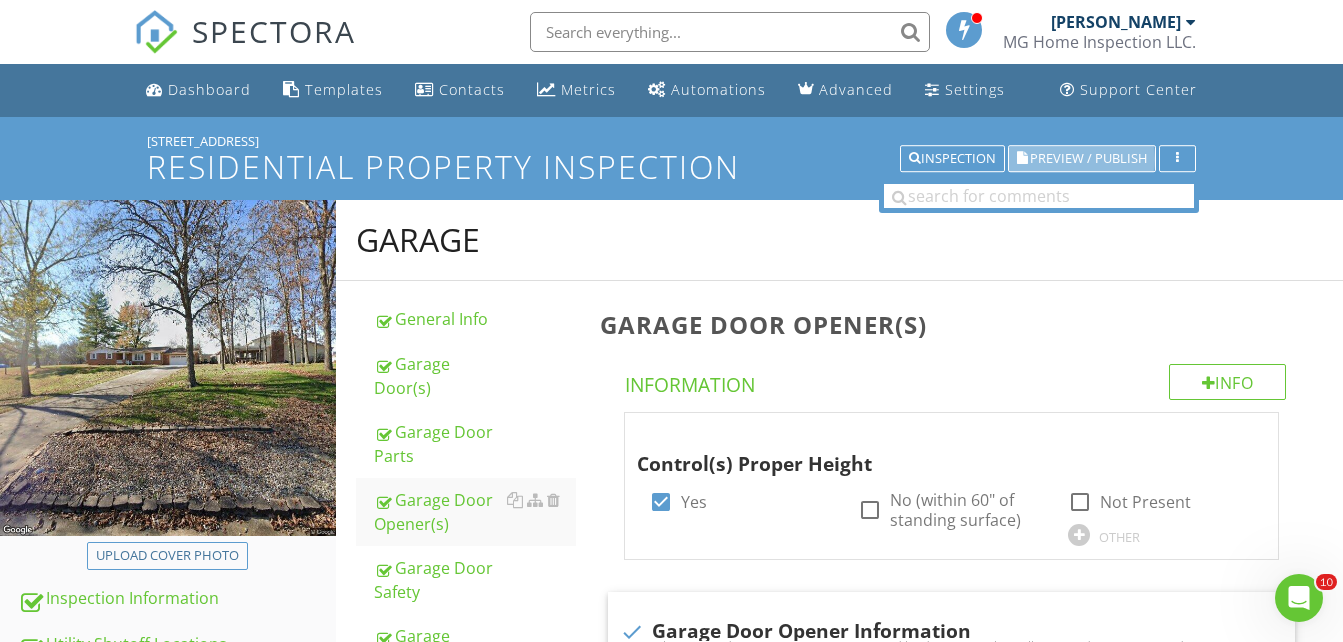 click on "Preview / Publish" at bounding box center (1088, 158) 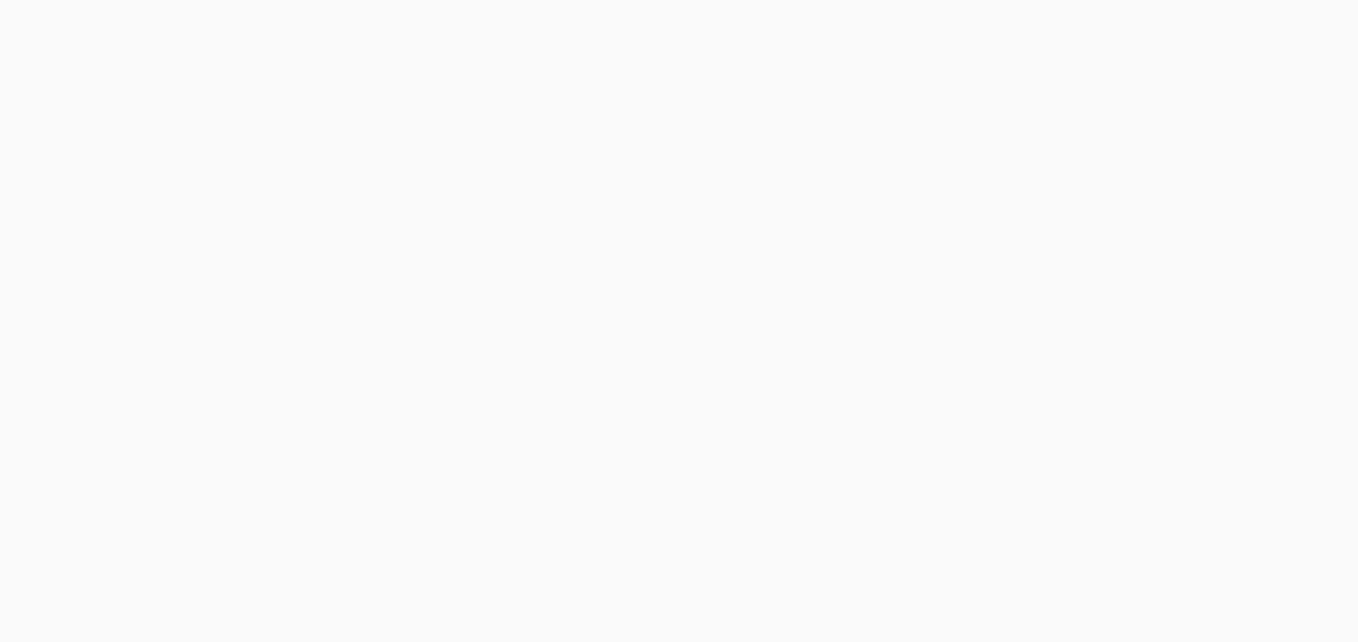 scroll, scrollTop: 0, scrollLeft: 0, axis: both 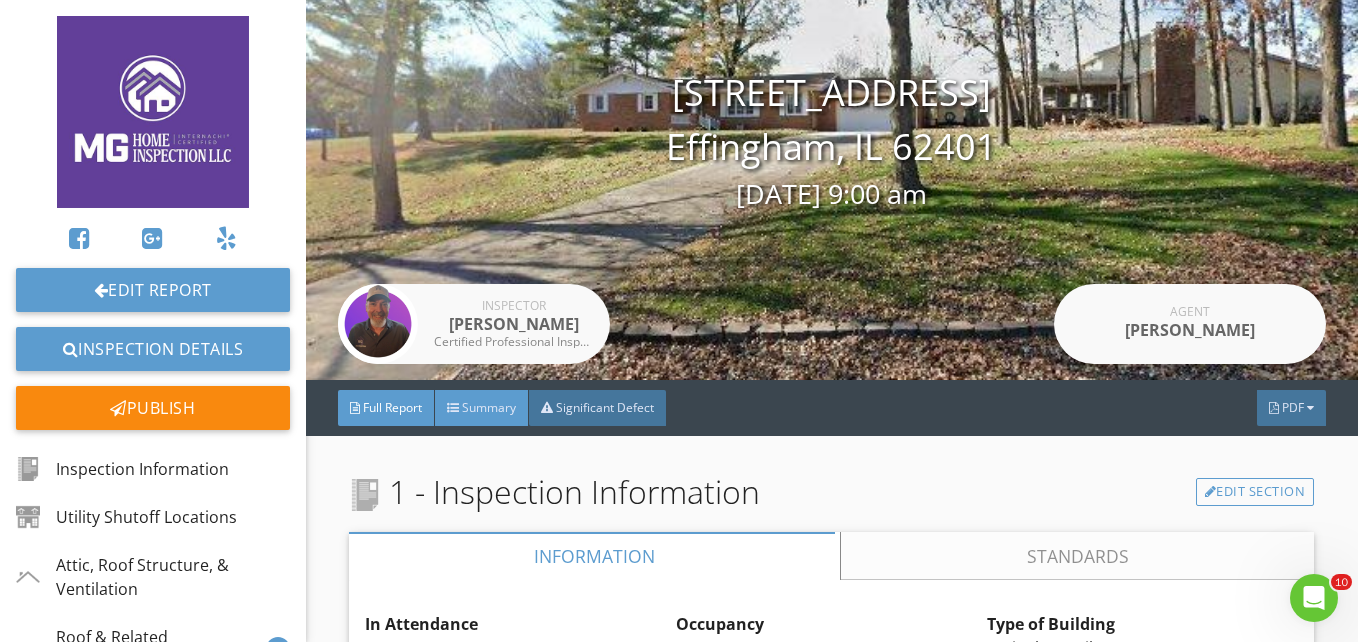 click on "Summary" at bounding box center (482, 408) 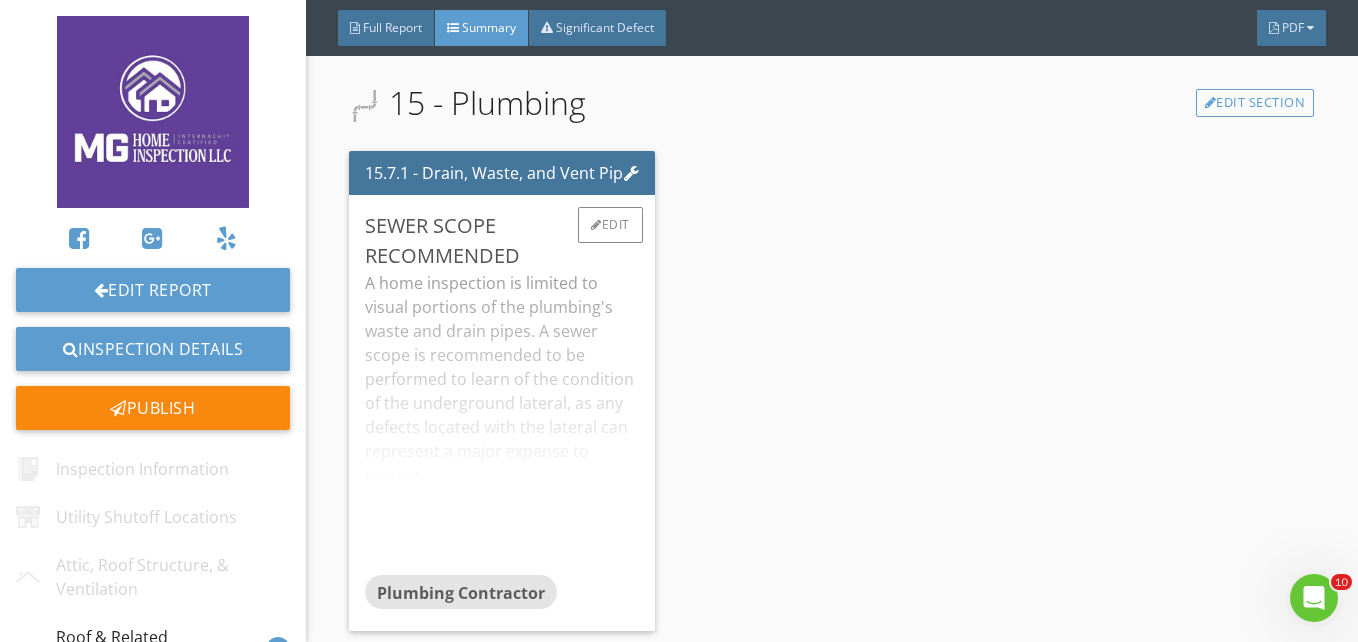 scroll, scrollTop: 6800, scrollLeft: 0, axis: vertical 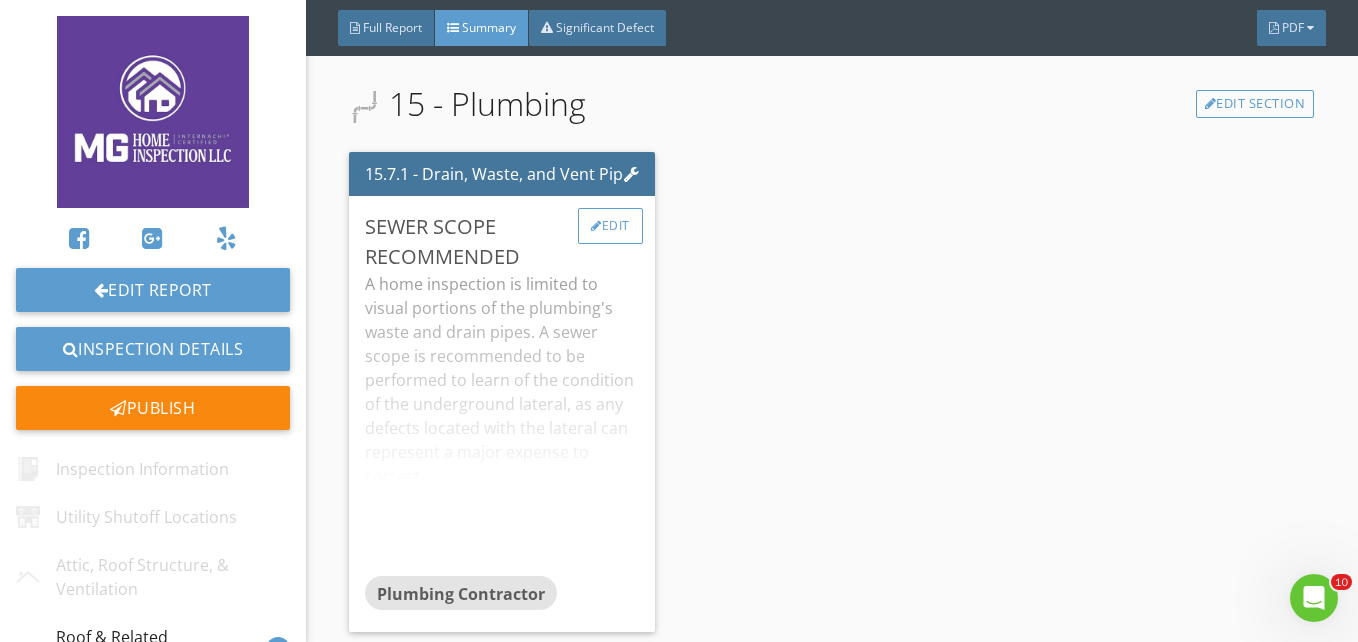 click on "Edit" at bounding box center [610, 226] 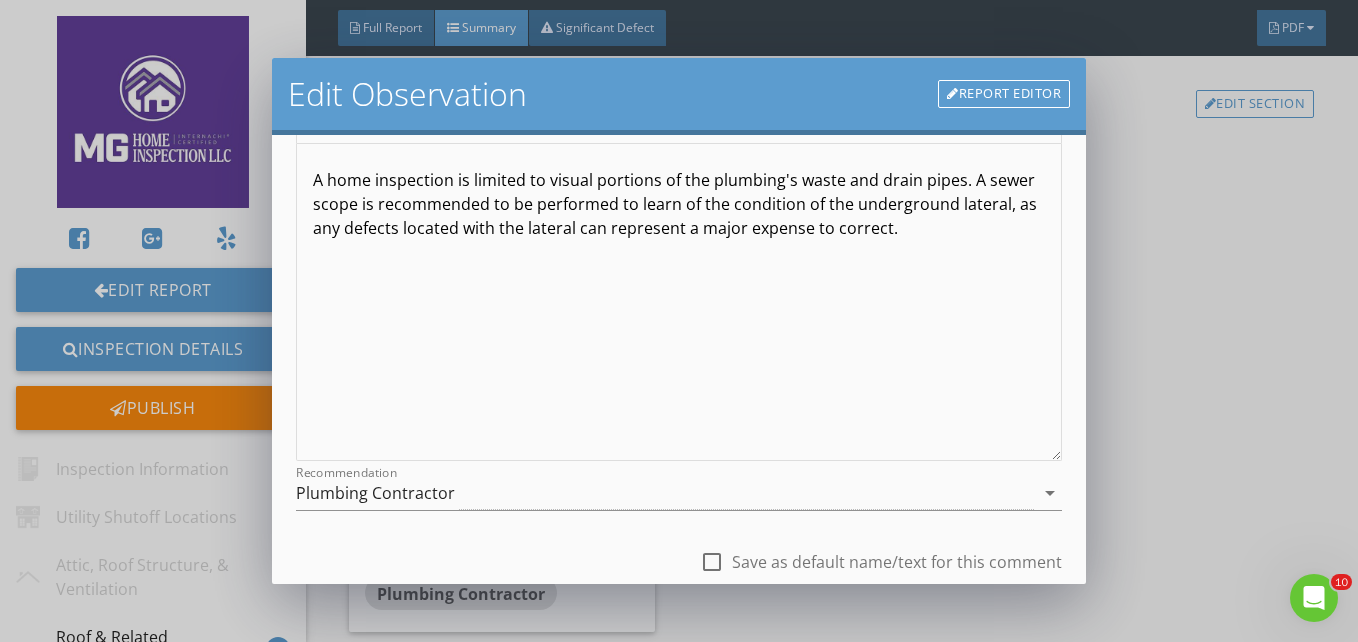 scroll, scrollTop: 0, scrollLeft: 0, axis: both 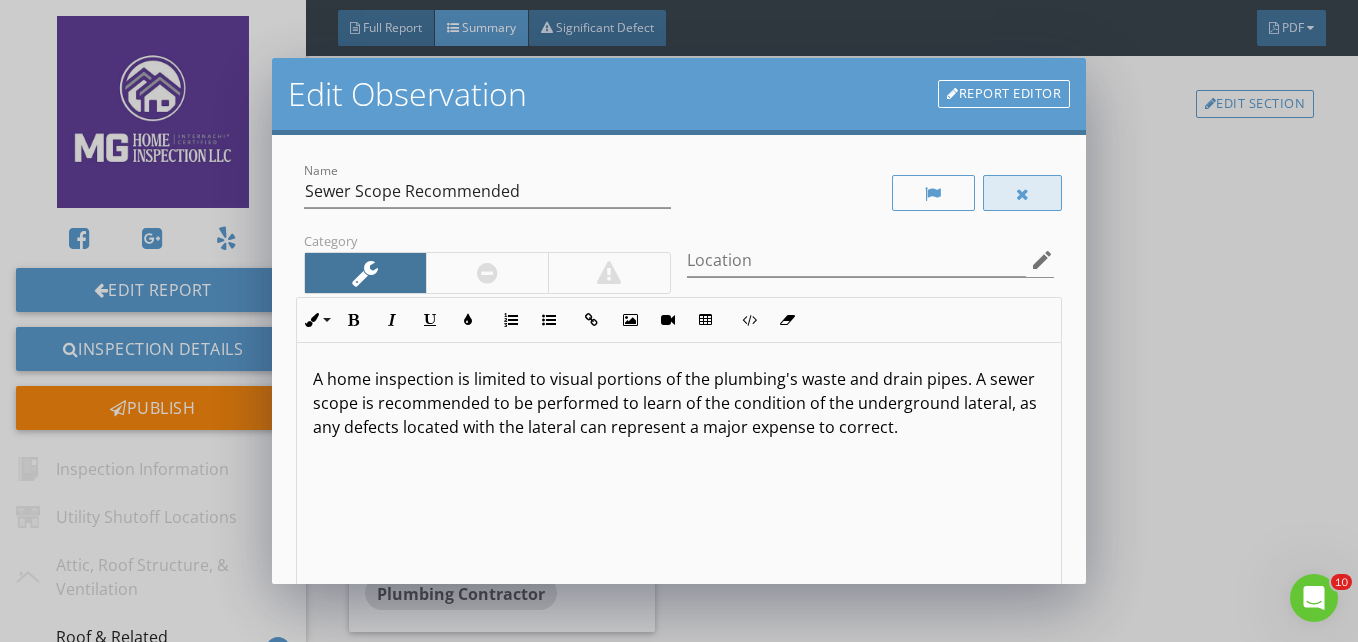 click at bounding box center [1023, 193] 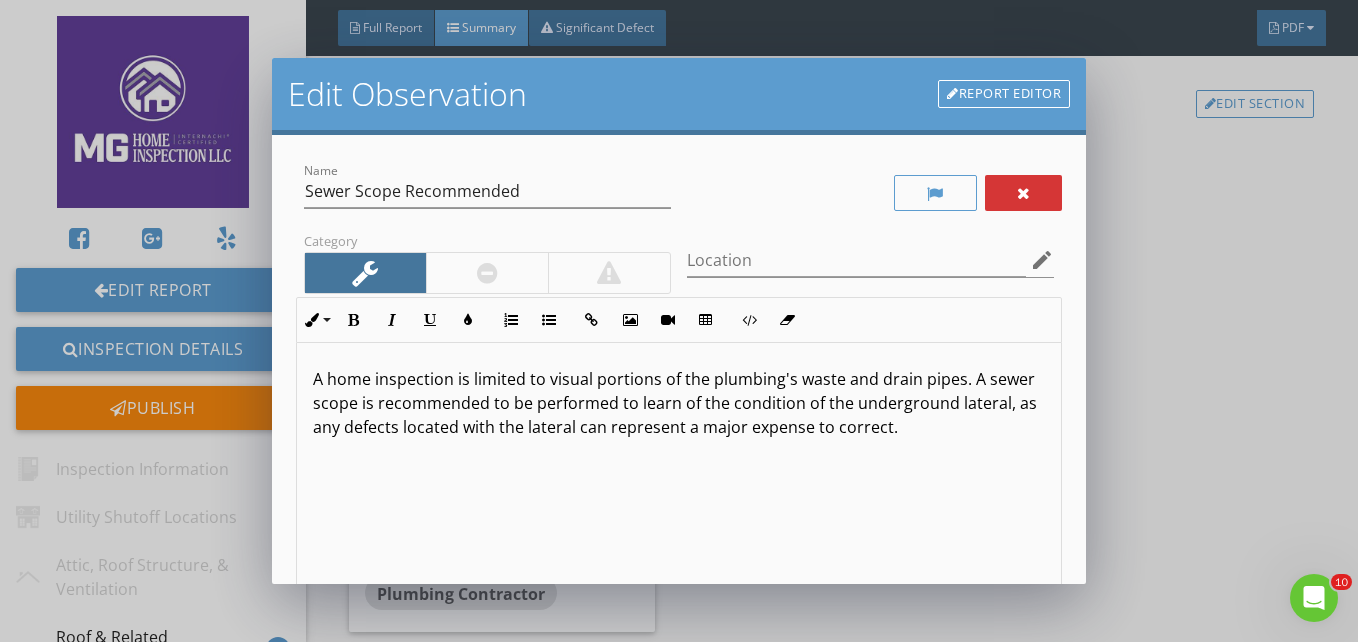 scroll, scrollTop: 1, scrollLeft: 0, axis: vertical 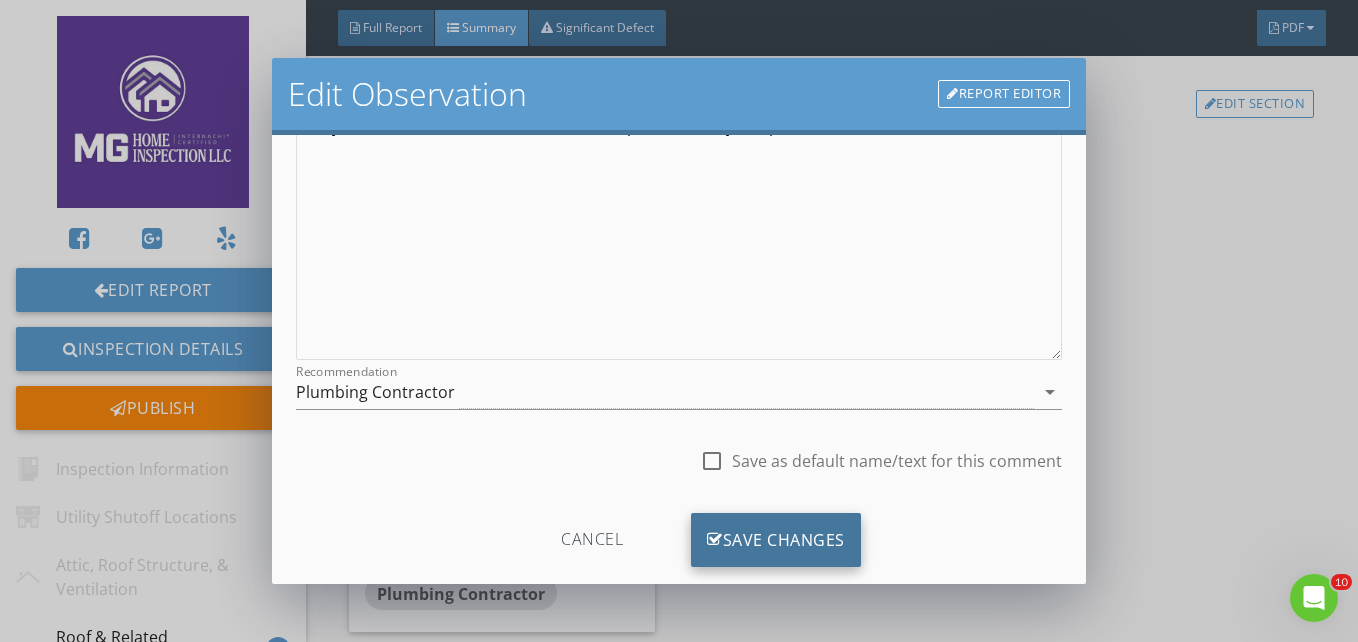 click on "Save Changes" at bounding box center (776, 540) 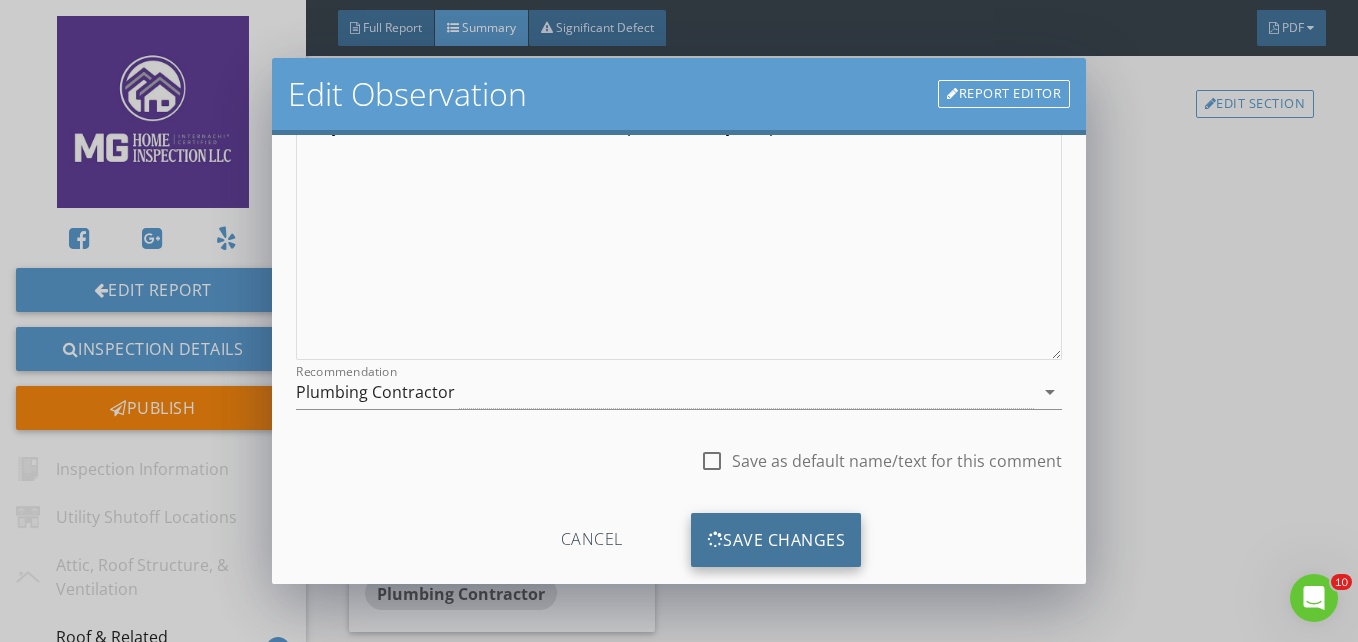 scroll, scrollTop: 101, scrollLeft: 0, axis: vertical 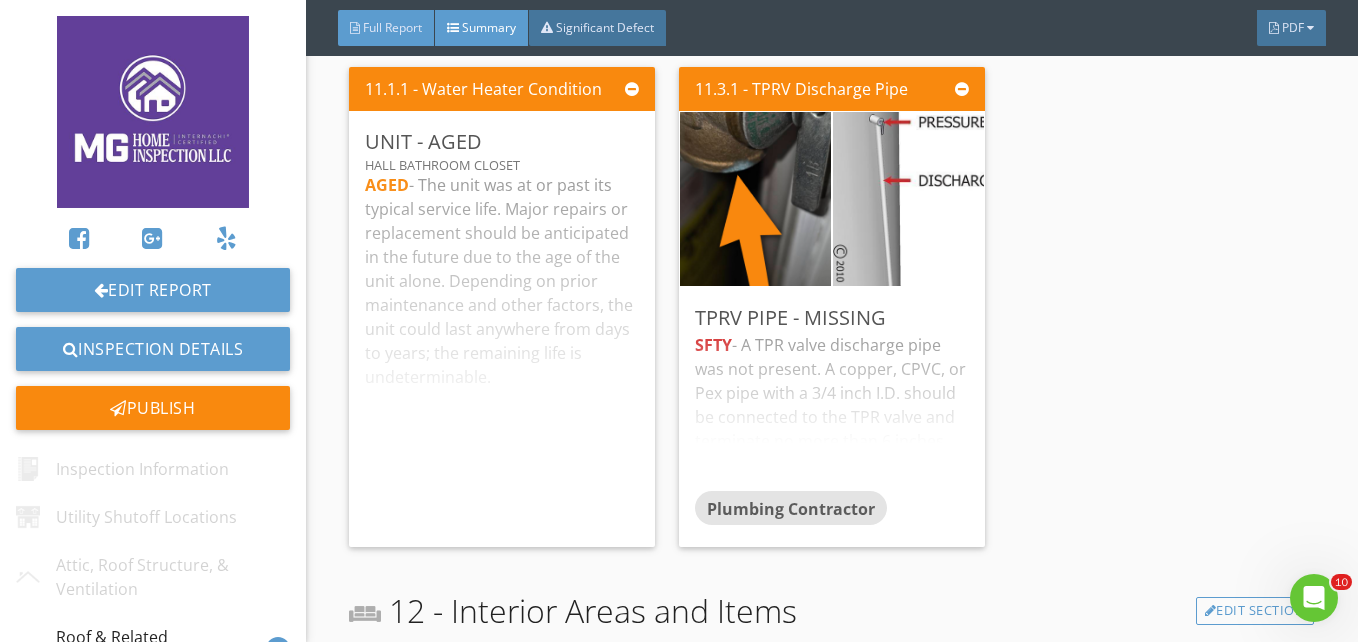 click on "Full Report" at bounding box center (386, 28) 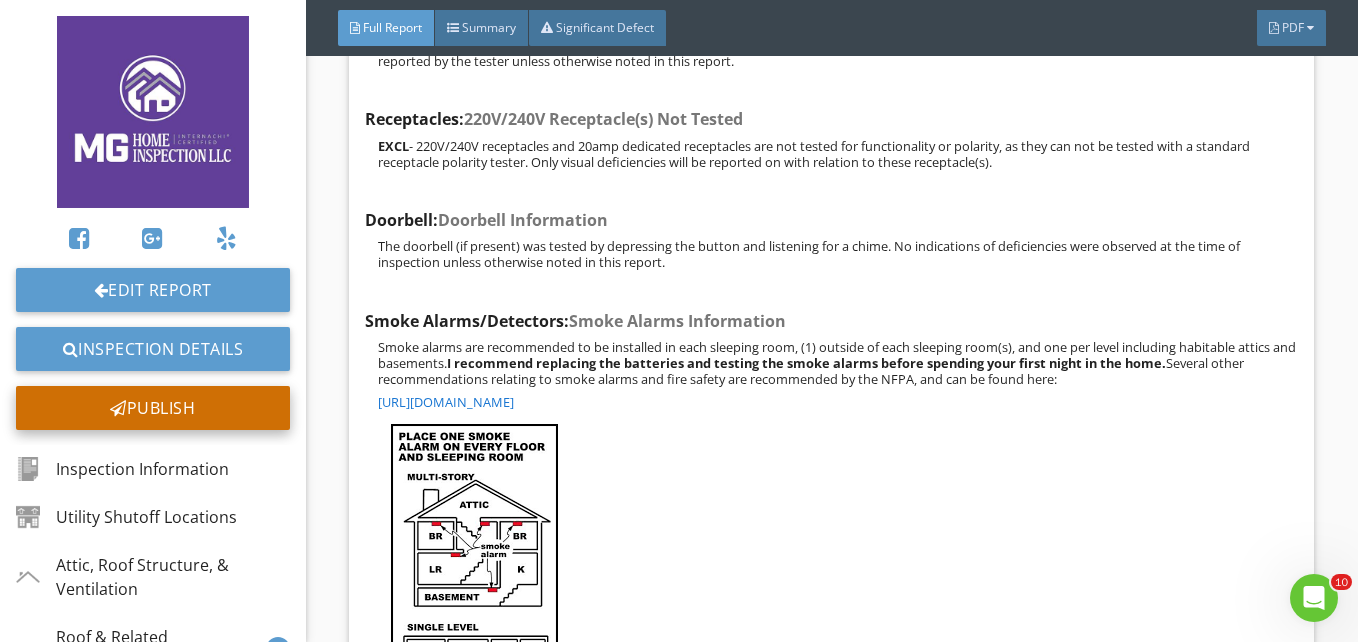 scroll, scrollTop: 39913, scrollLeft: 0, axis: vertical 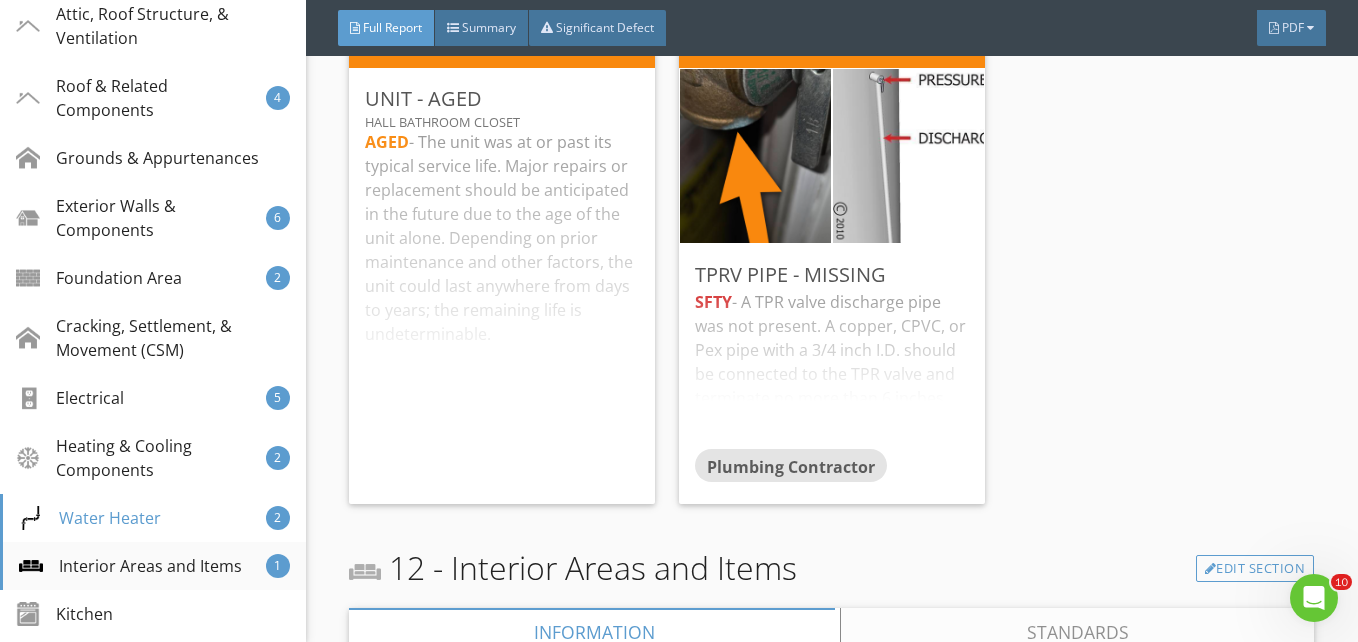 click on "Interior Areas and Items" at bounding box center (130, 566) 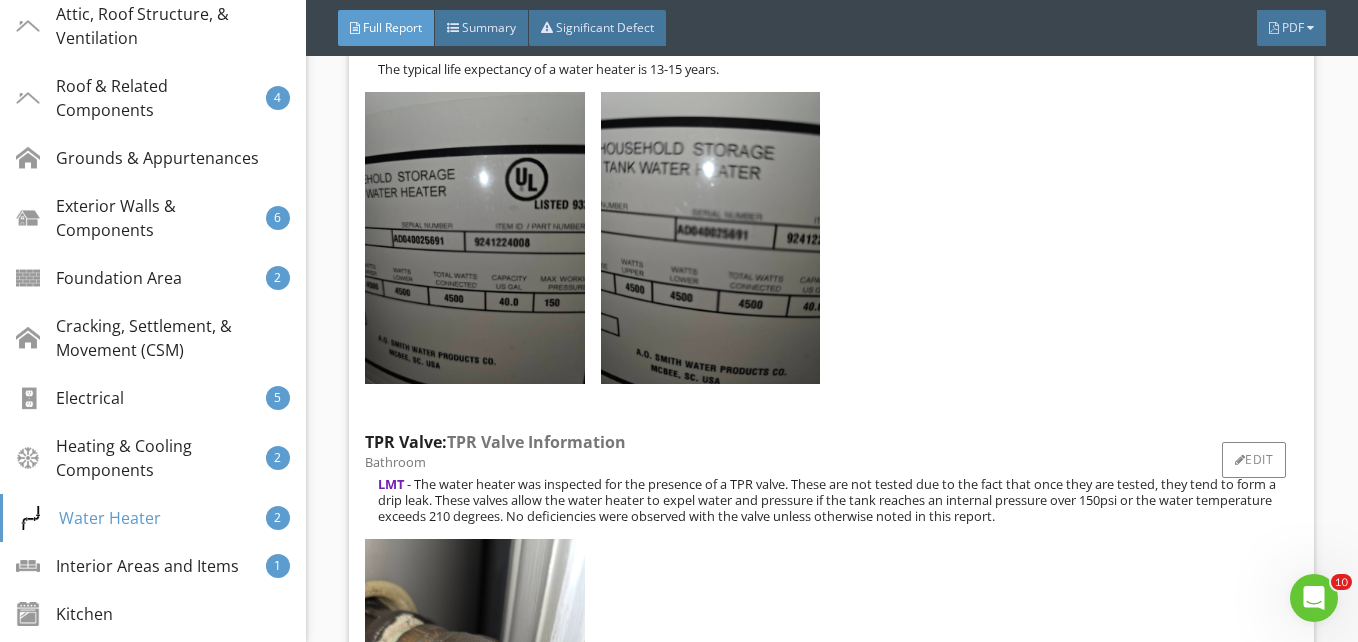scroll, scrollTop: 38856, scrollLeft: 0, axis: vertical 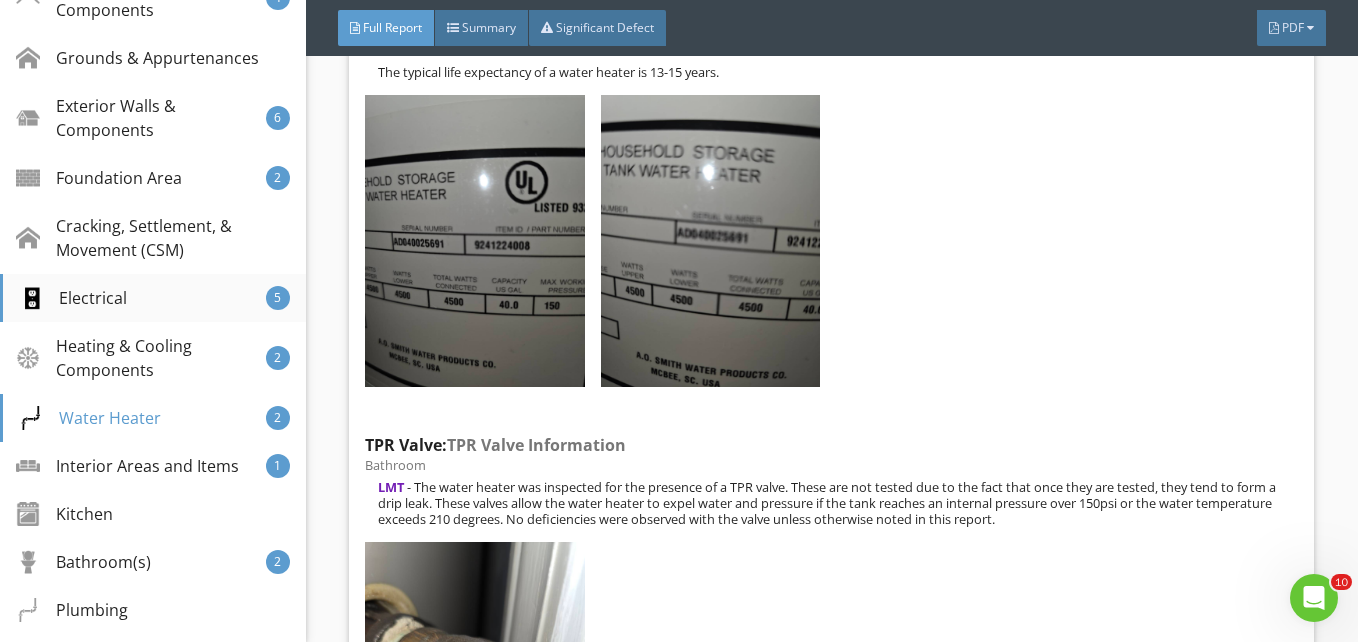 click on "Electrical" at bounding box center (73, 298) 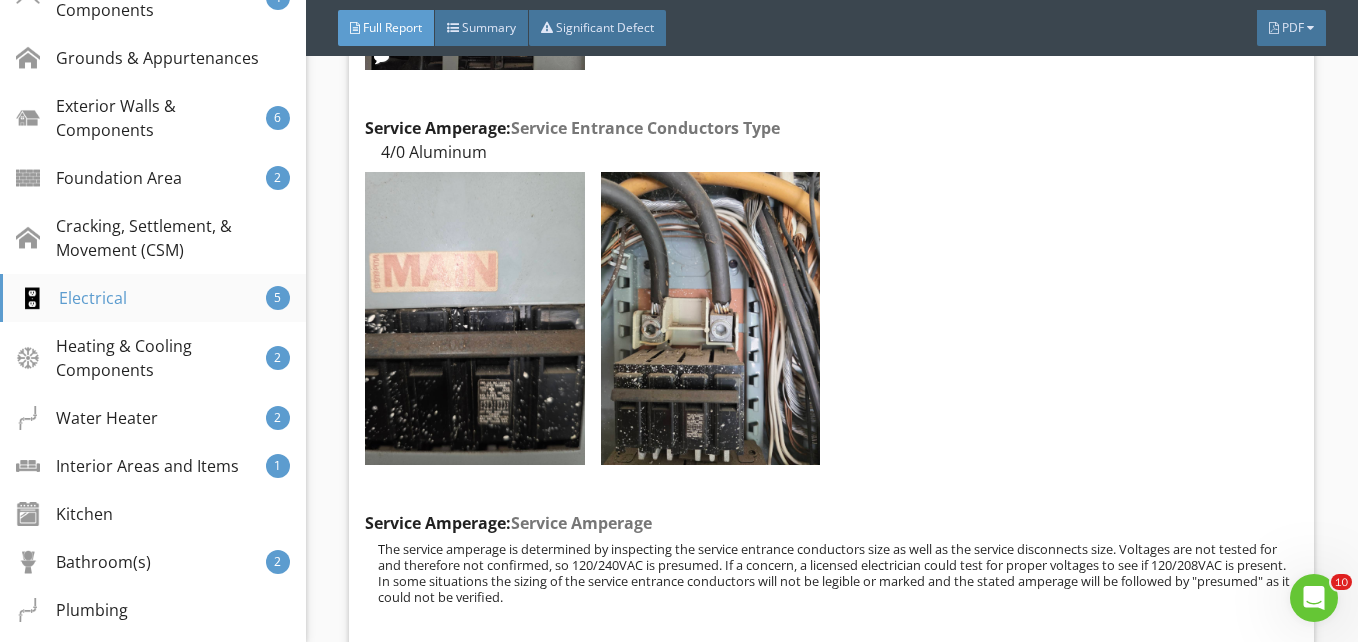 scroll, scrollTop: 24524, scrollLeft: 0, axis: vertical 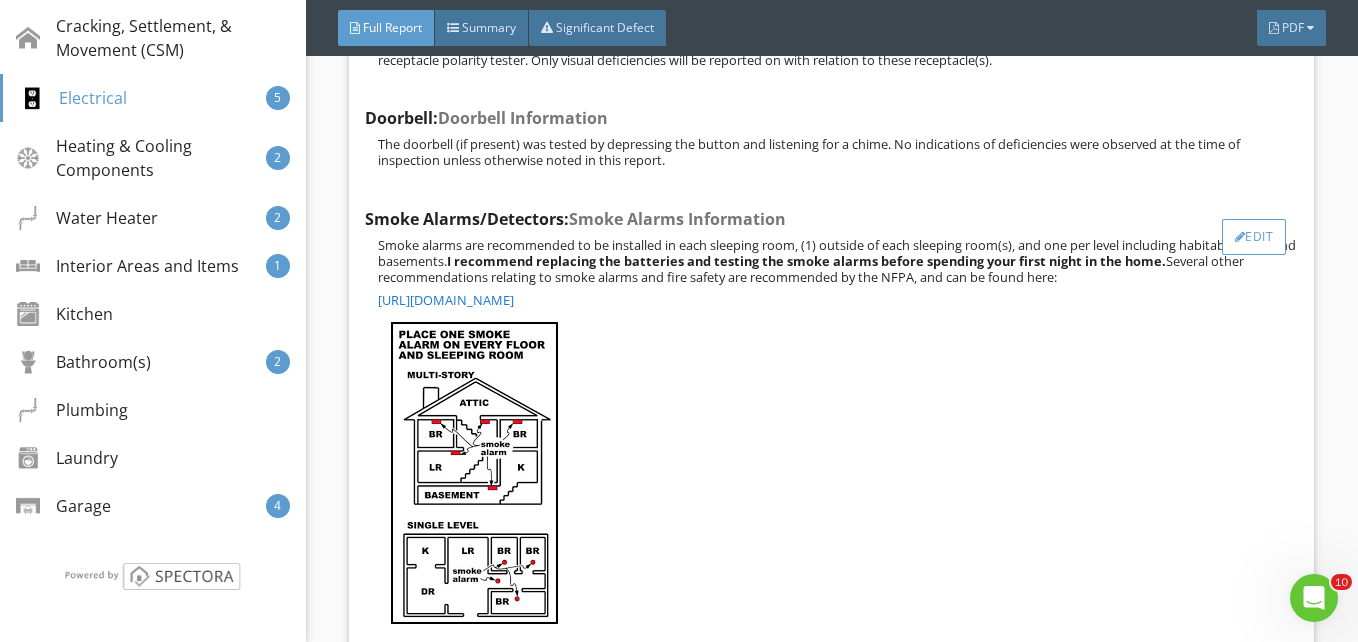 click on "Edit" at bounding box center [1254, 237] 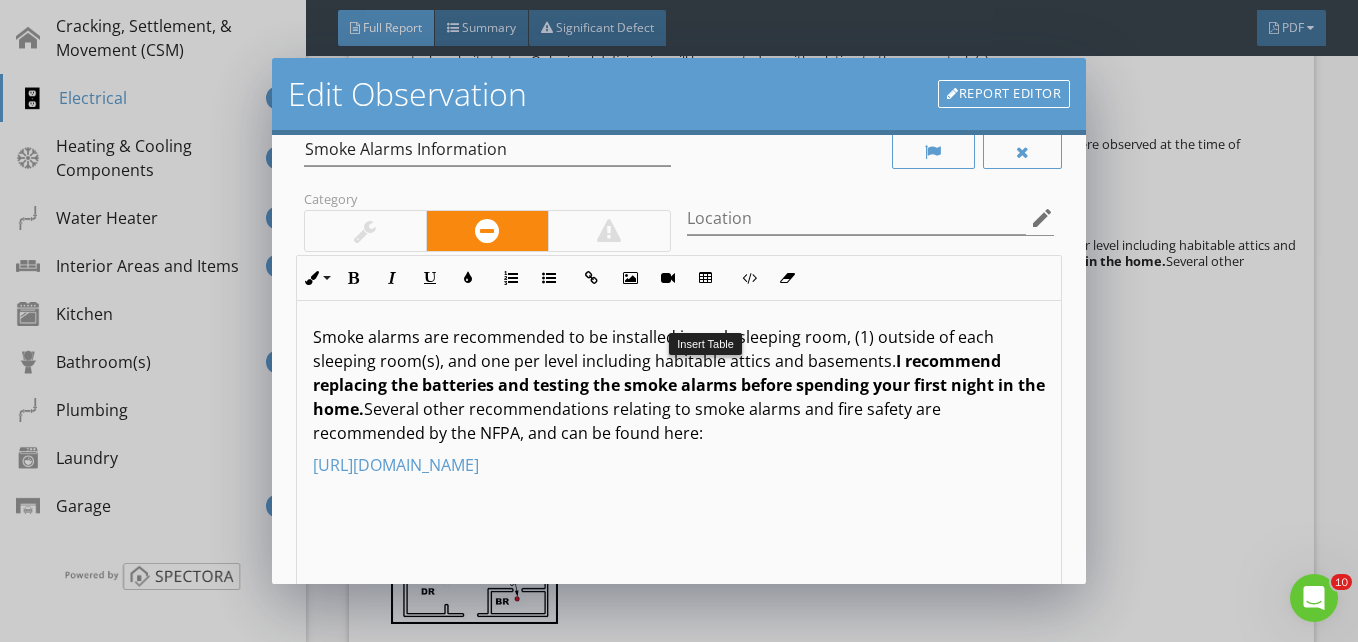 scroll, scrollTop: 100, scrollLeft: 0, axis: vertical 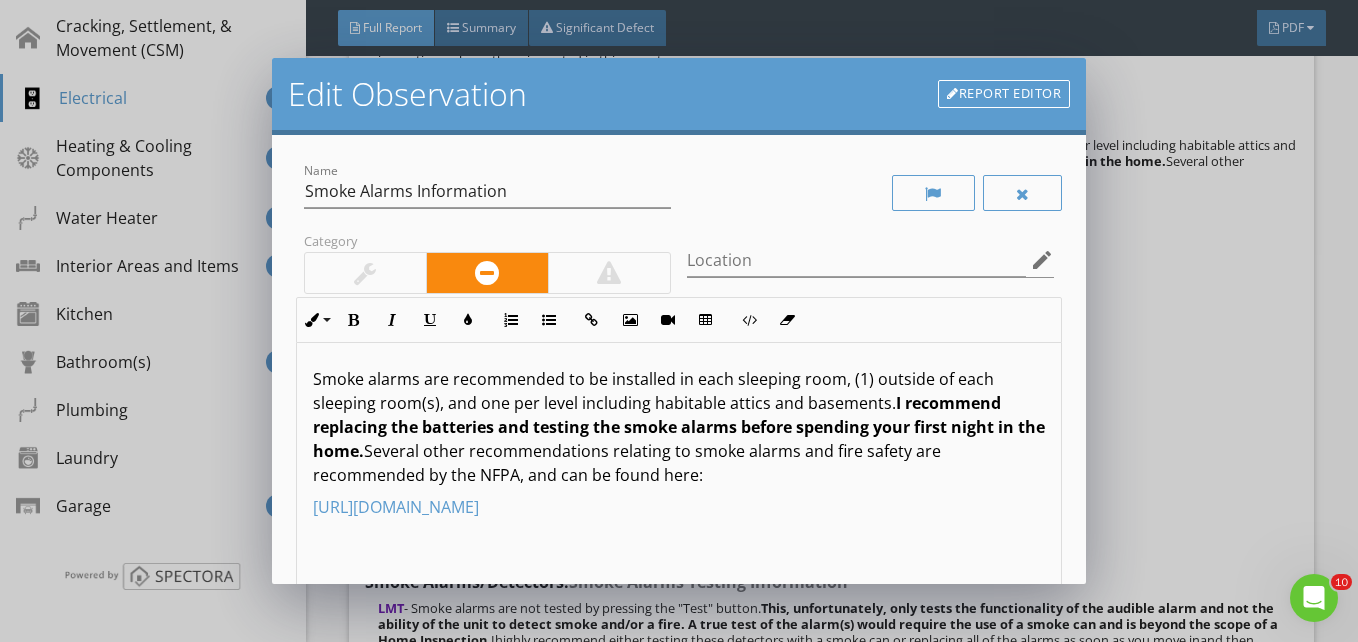 click on "Edit Observation
Report Editor
Name Smoke Alarms Information                 Category               Location edit   Inline Style XLarge Large Normal Small Light Small/Light Bold Italic Underline Colors Ordered List Unordered List Insert Link Insert Image Insert Video Insert Table Code View Clear Formatting Smoke alarms are recommended to be installed in each sleeping room, (1) outside of each sleeping room(s), and one per level including habitable attics and basements.  I recommend replacing the batteries and testing the smoke alarms before spending your first night in the home.  Several other recommendations relating to smoke alarms and fire safety are recommended by the NFPA, and can be found here: http://www.nfpa.org/public-education/by-topic/smoke-alarms/installing-and-maintaining-smoke-alarms Enter text here   Recommendation Qualified Professional arrow_drop_down     check_box_outline_blank Save as default name/text for this comment   Cancel" at bounding box center [679, 321] 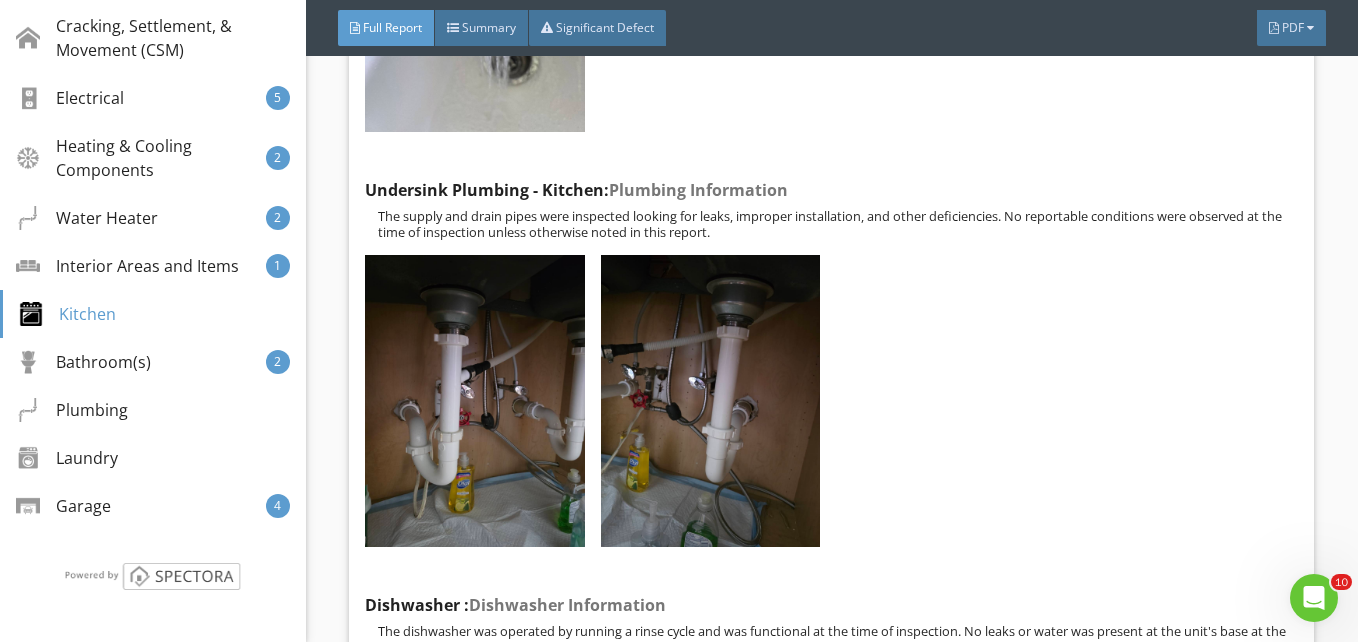 scroll, scrollTop: 44224, scrollLeft: 0, axis: vertical 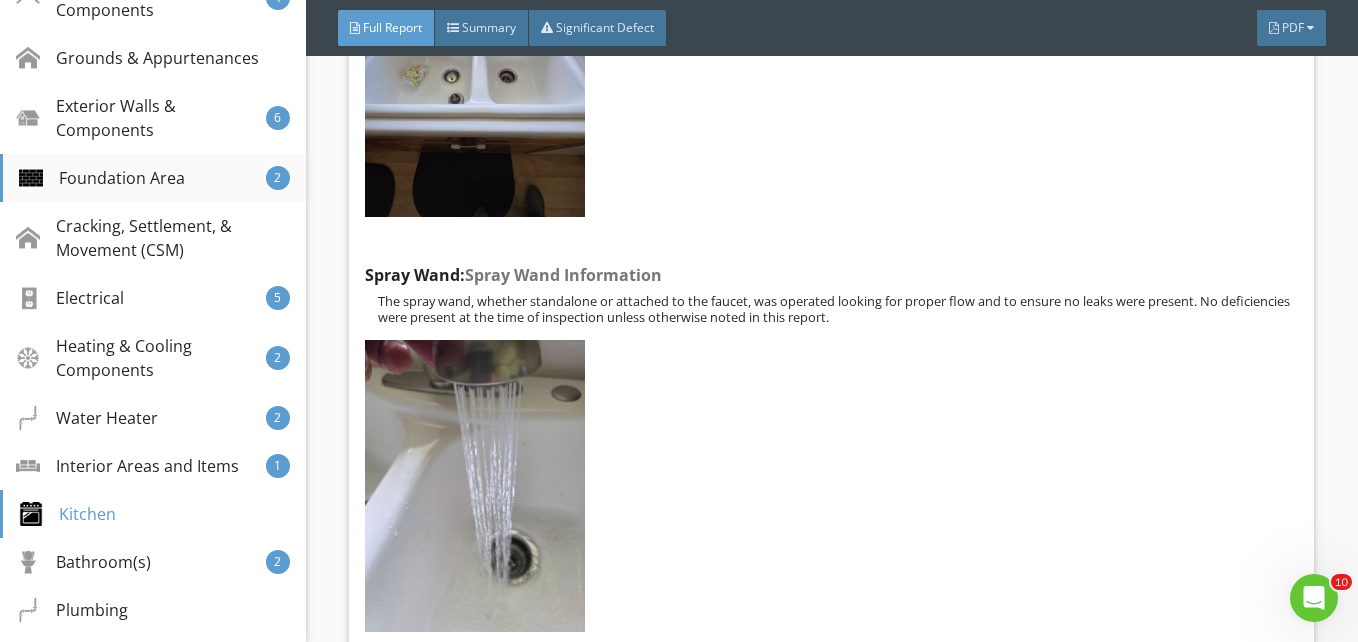 click on "Foundation Area" at bounding box center (102, 178) 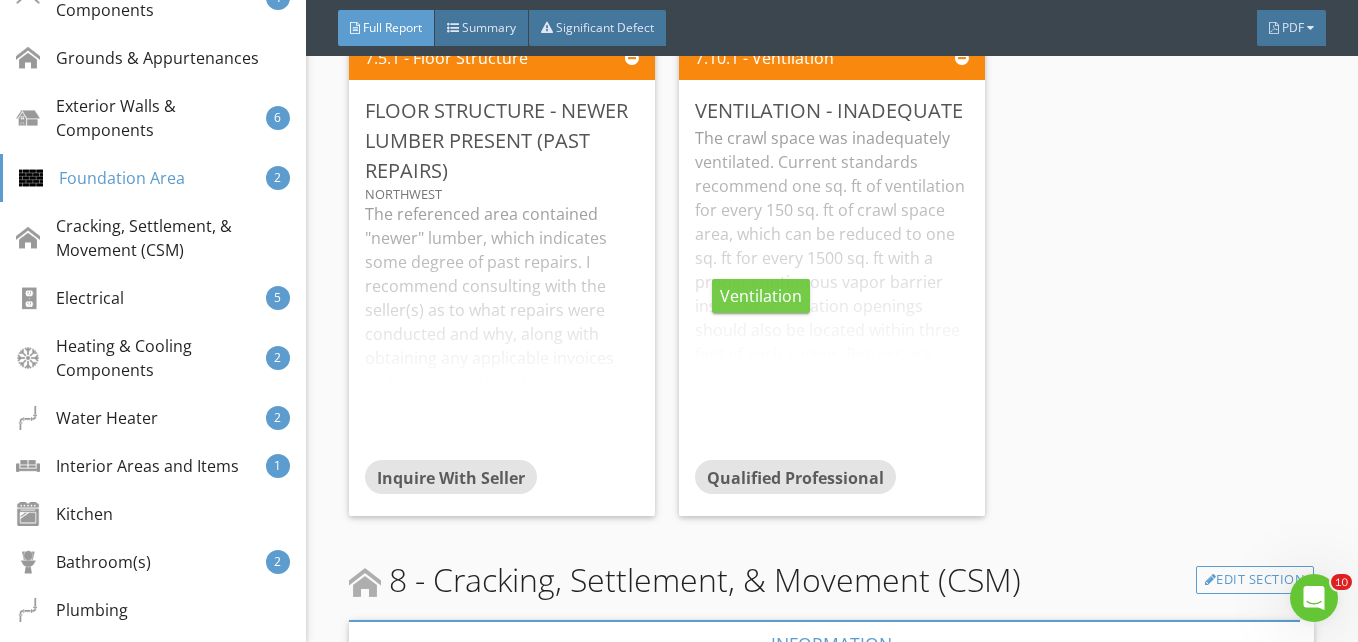 scroll, scrollTop: 22234, scrollLeft: 0, axis: vertical 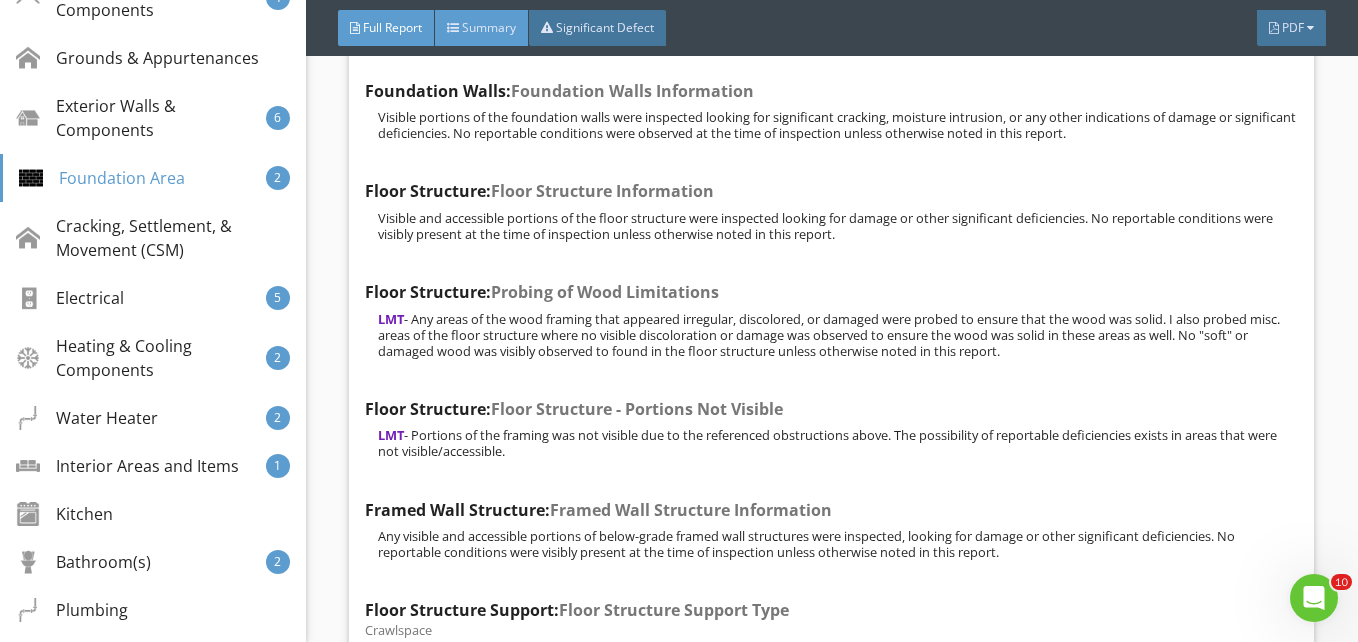 click on "Summary" at bounding box center (489, 27) 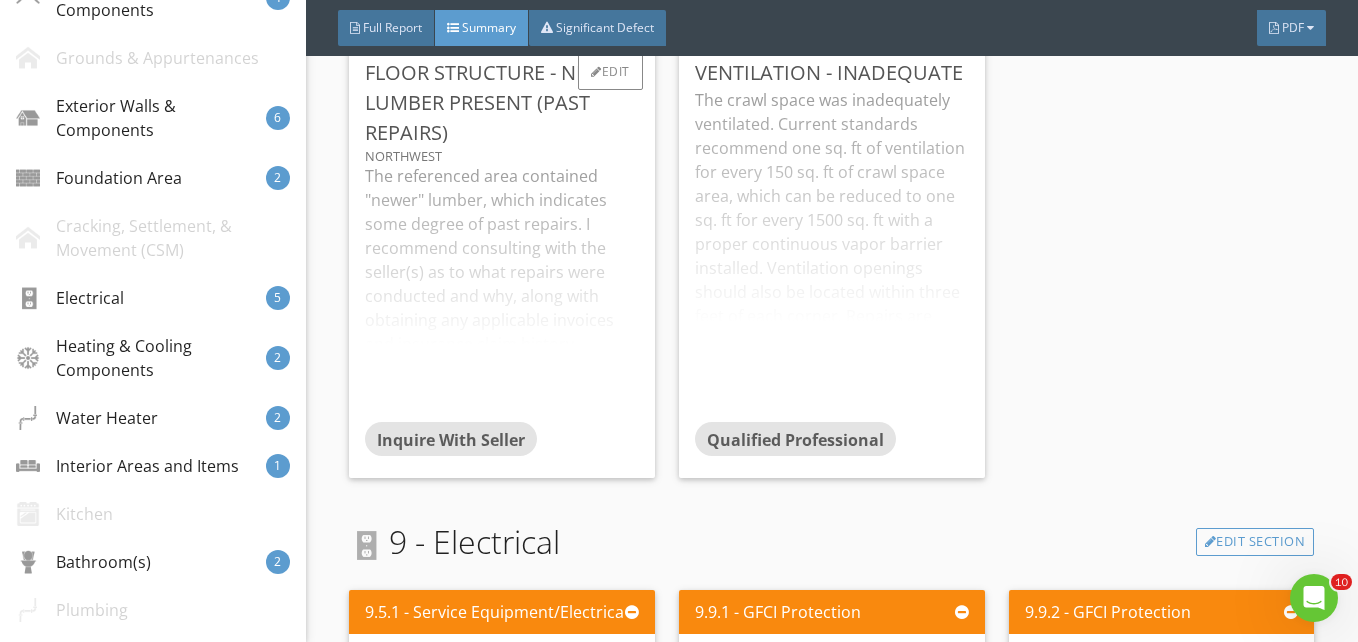 scroll, scrollTop: 2909, scrollLeft: 0, axis: vertical 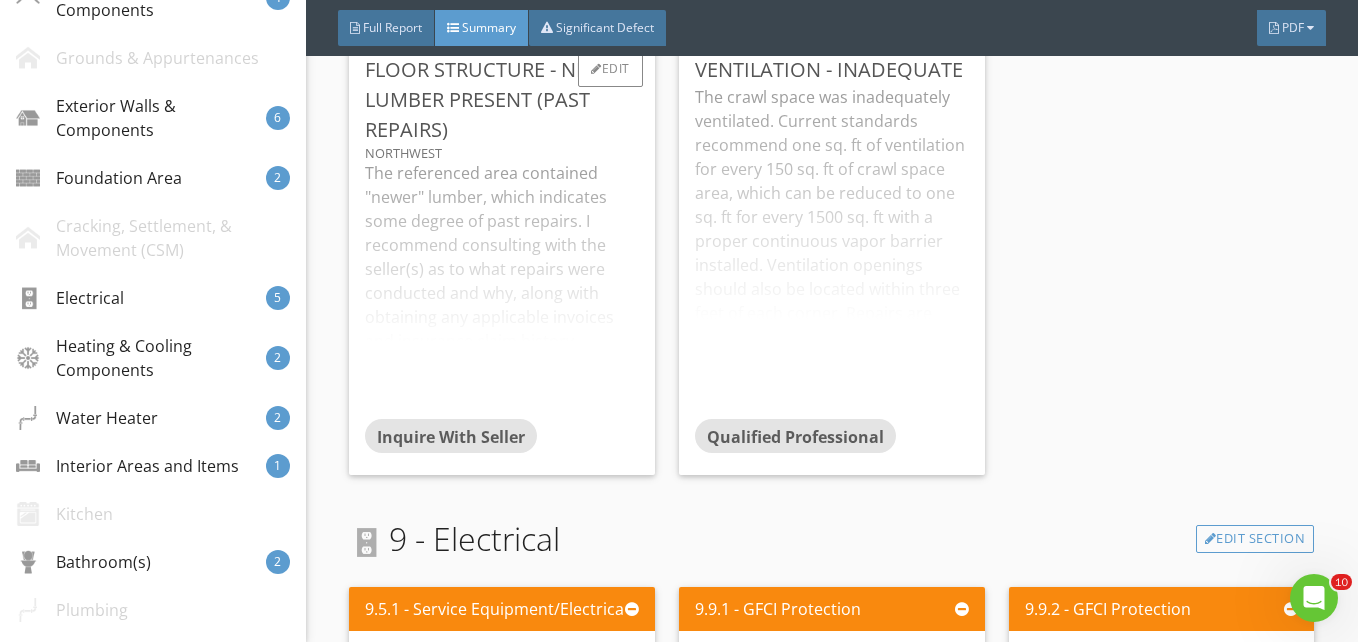 click on "The referenced area contained "newer" lumber, which indicates some degree of past repairs. I recommend consulting with the seller(s) as to what repairs were conducted and why, along with obtaining any applicable invoices and insurance claim history." at bounding box center [502, 290] 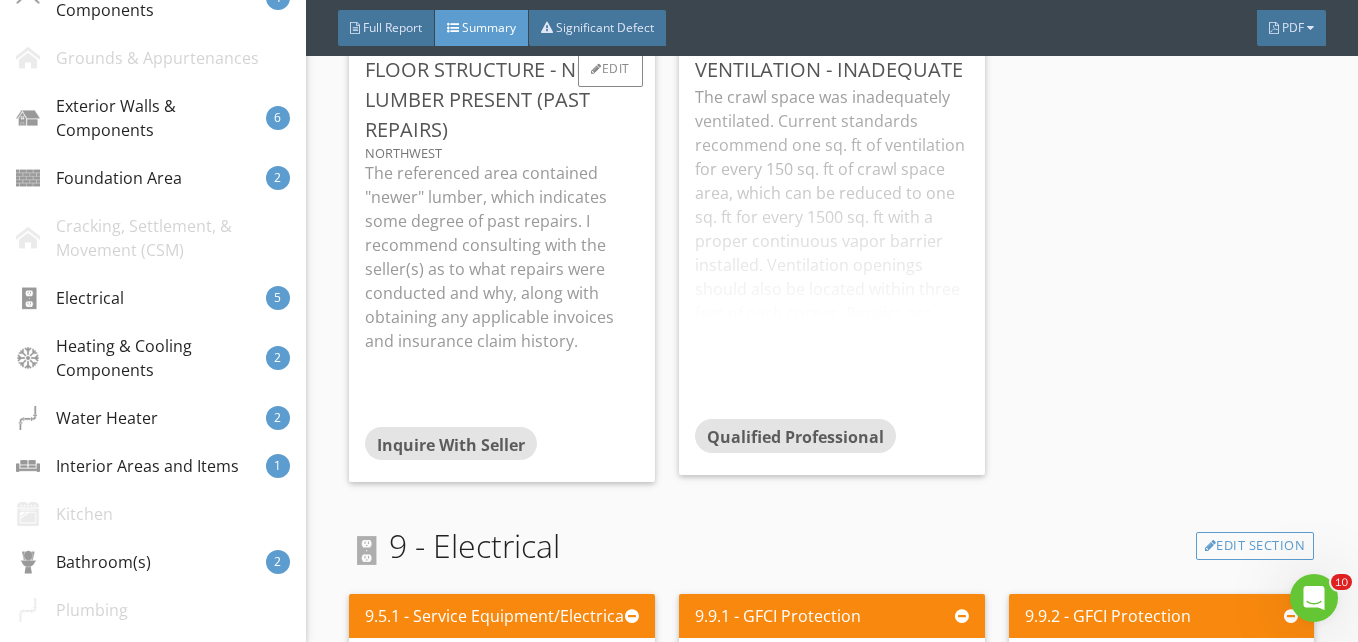 scroll, scrollTop: 2809, scrollLeft: 0, axis: vertical 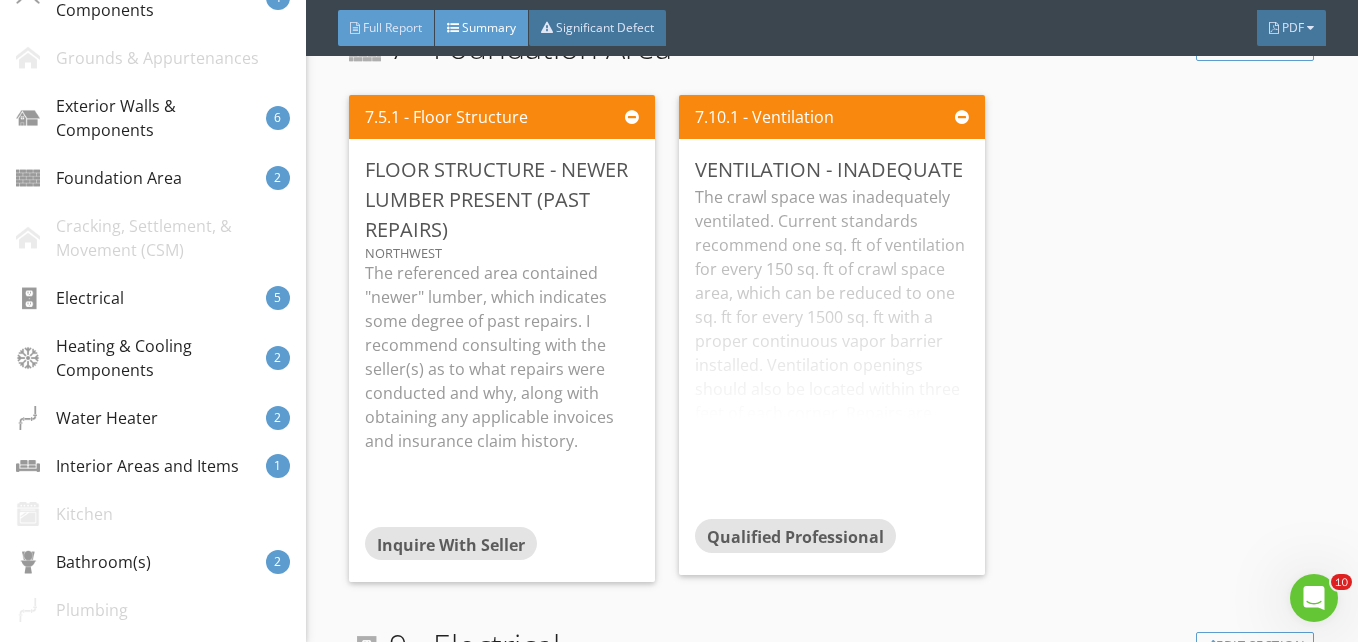 click on "Full Report" at bounding box center [392, 27] 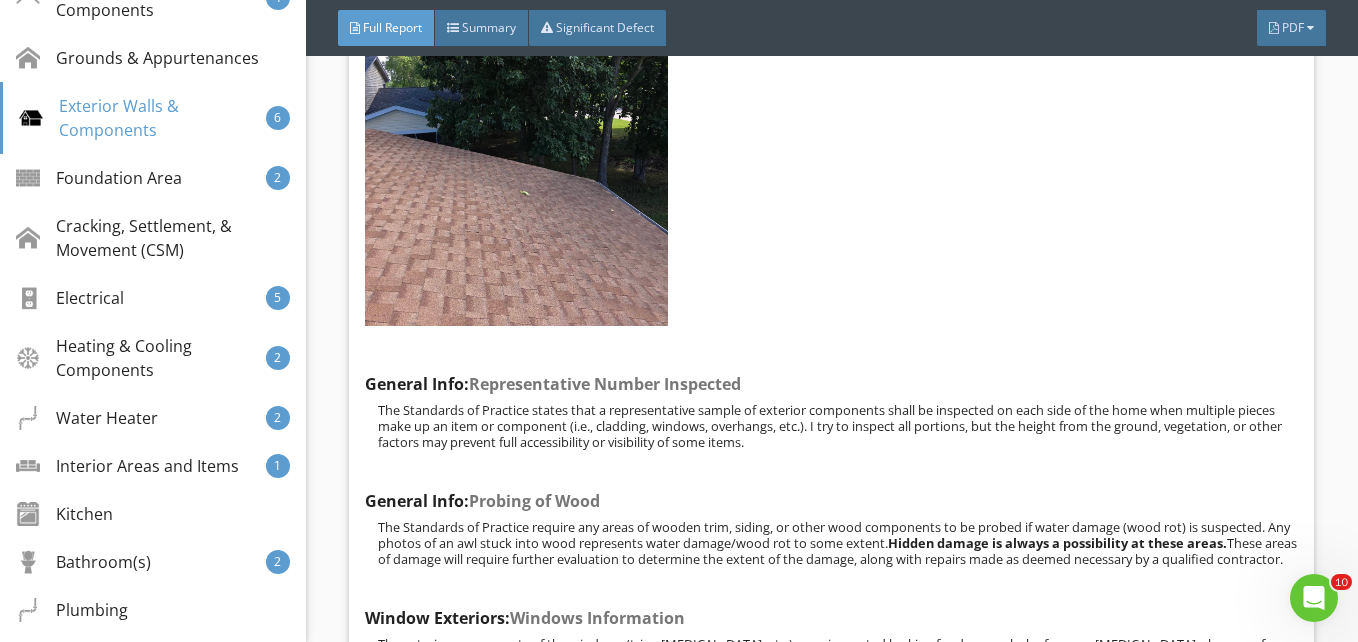 scroll, scrollTop: 16548, scrollLeft: 0, axis: vertical 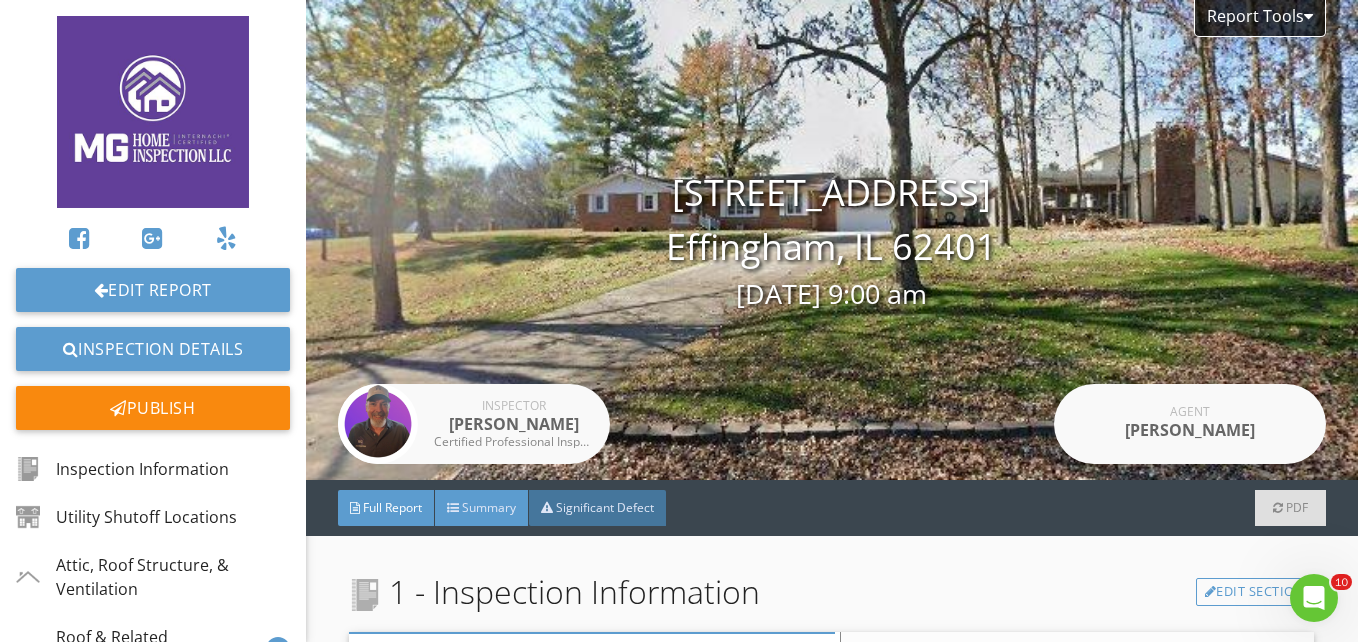 click on "Summary" at bounding box center (489, 507) 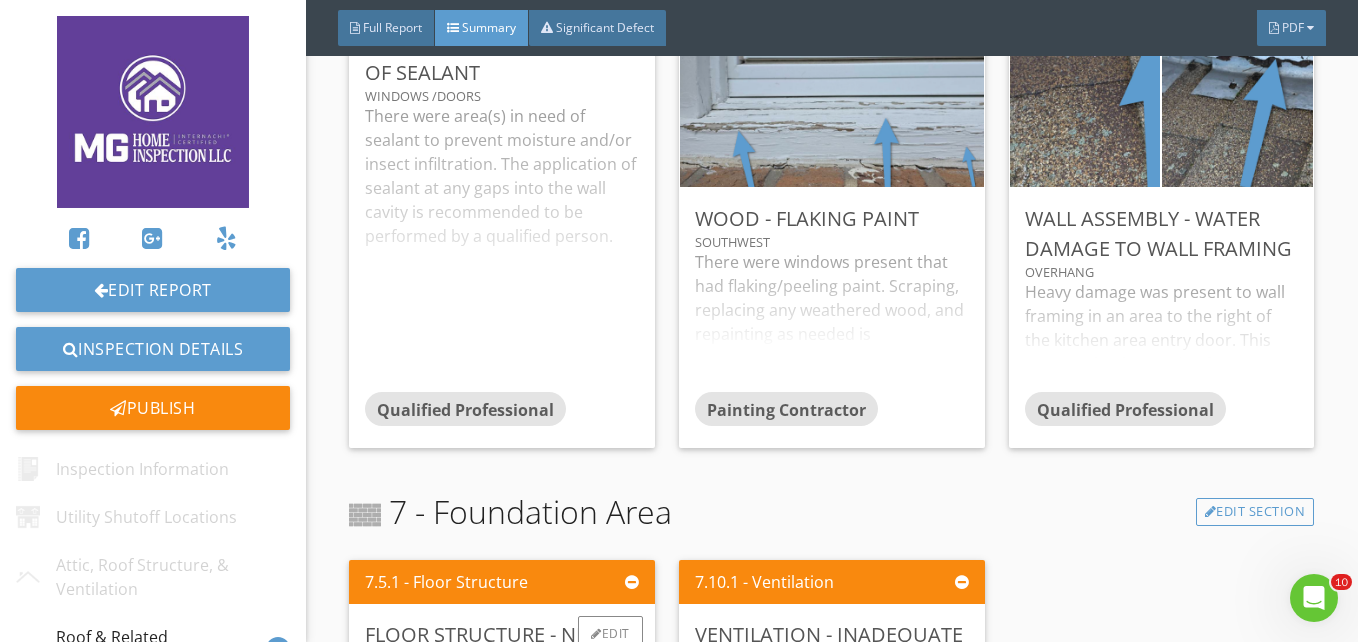 scroll, scrollTop: 2300, scrollLeft: 0, axis: vertical 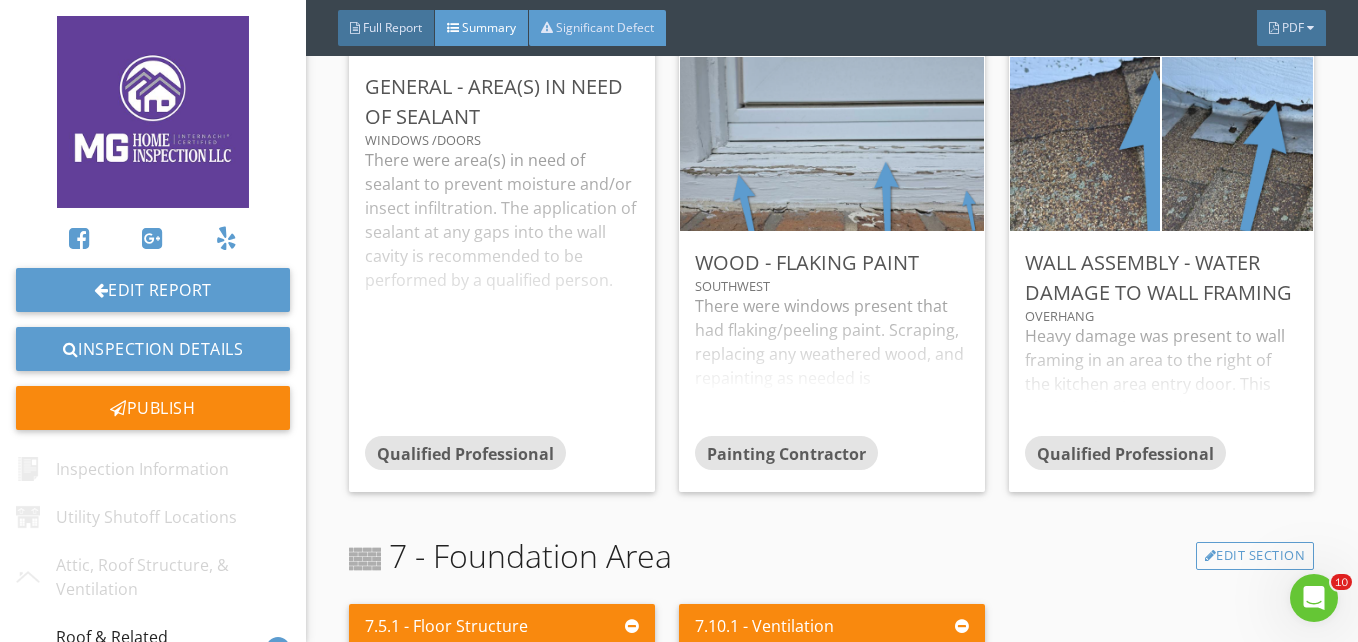 click on "Significant Defect" at bounding box center (605, 27) 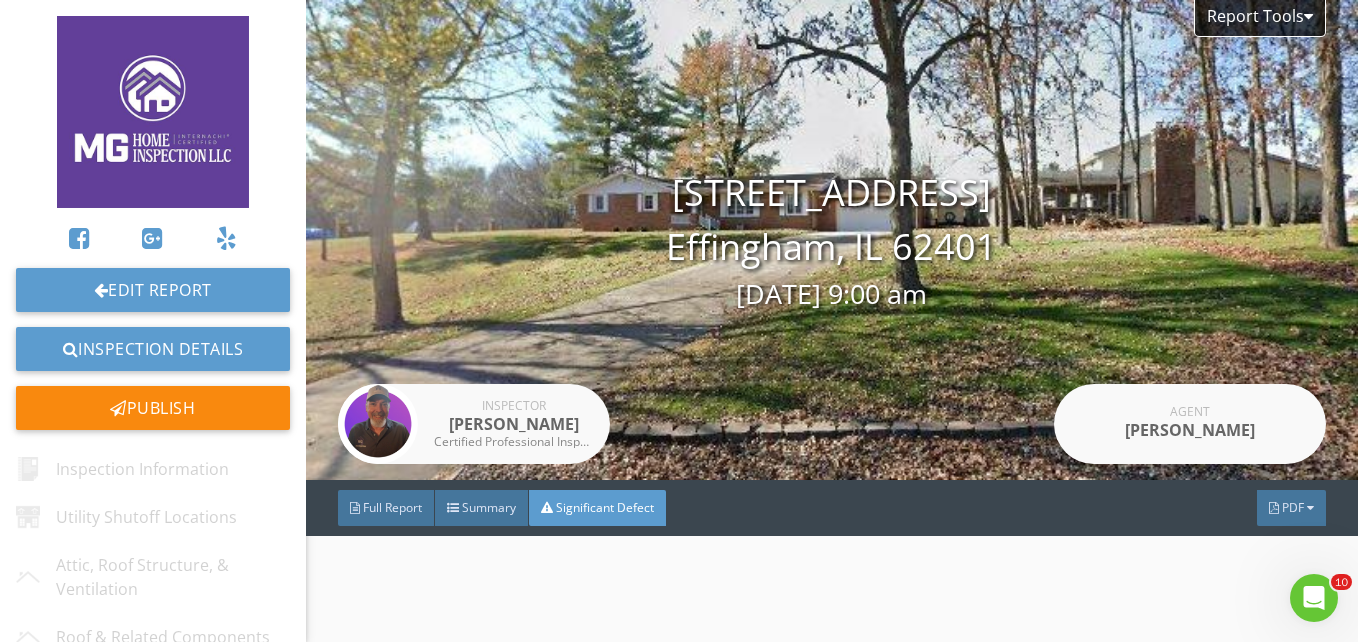 scroll, scrollTop: 0, scrollLeft: 0, axis: both 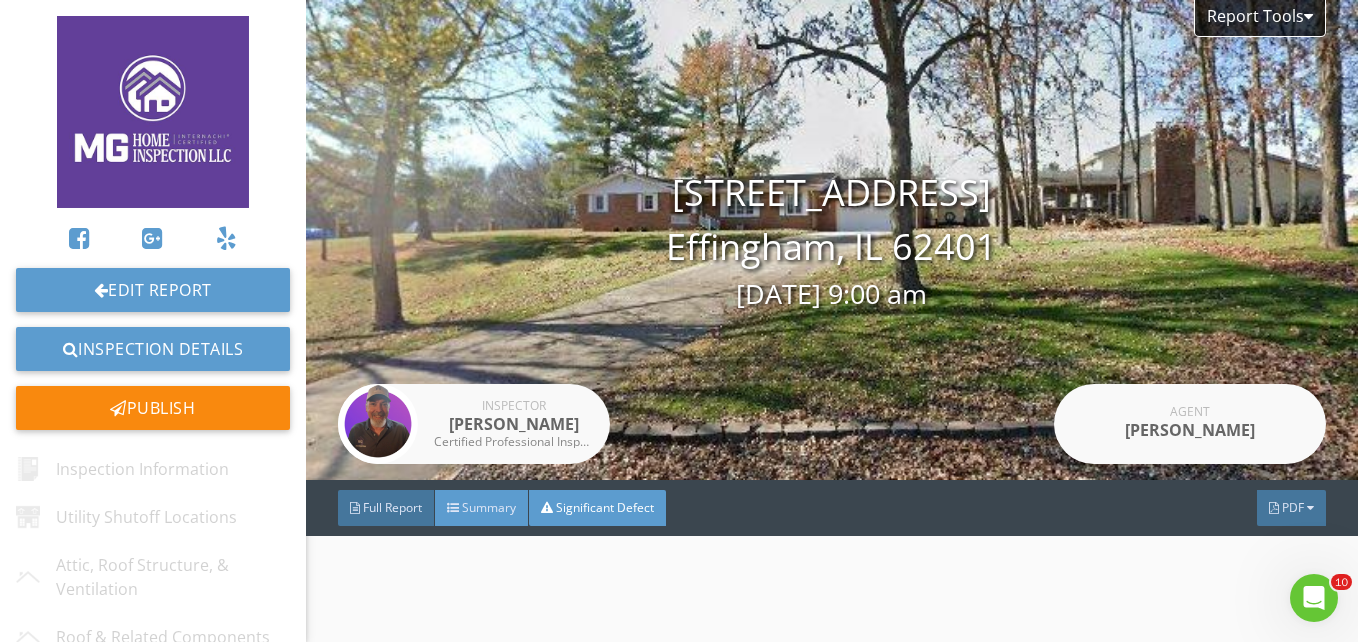 click on "Summary" at bounding box center [489, 507] 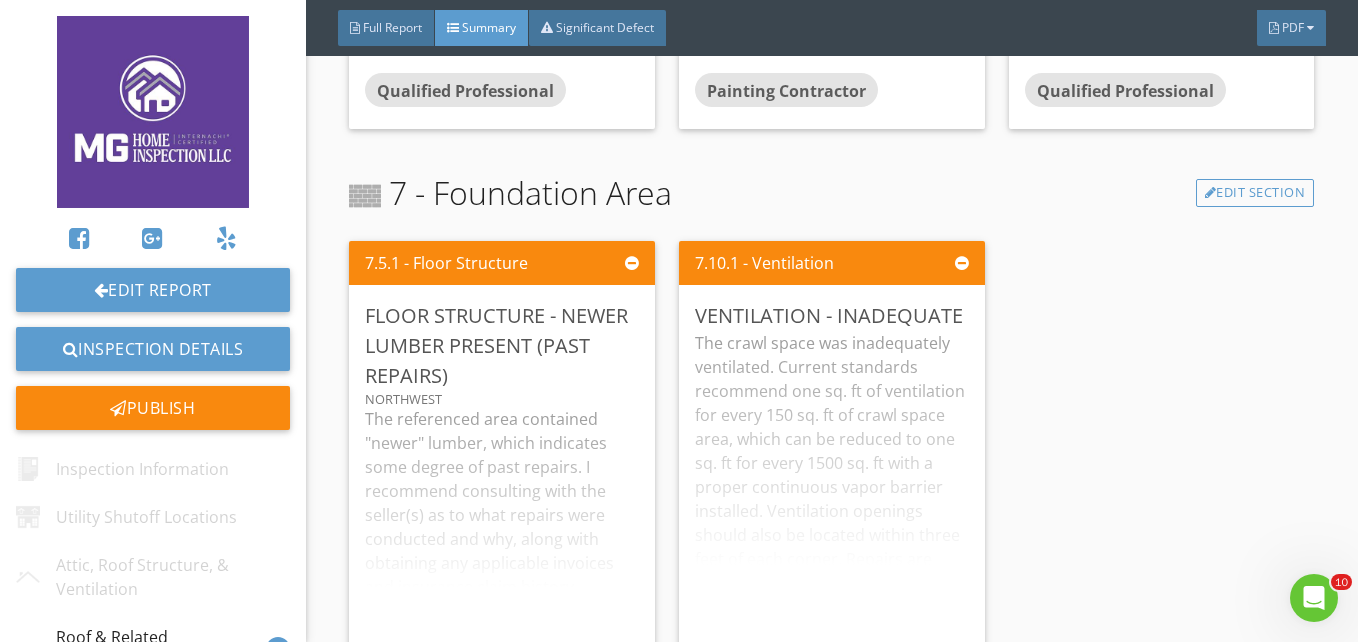 scroll, scrollTop: 2700, scrollLeft: 0, axis: vertical 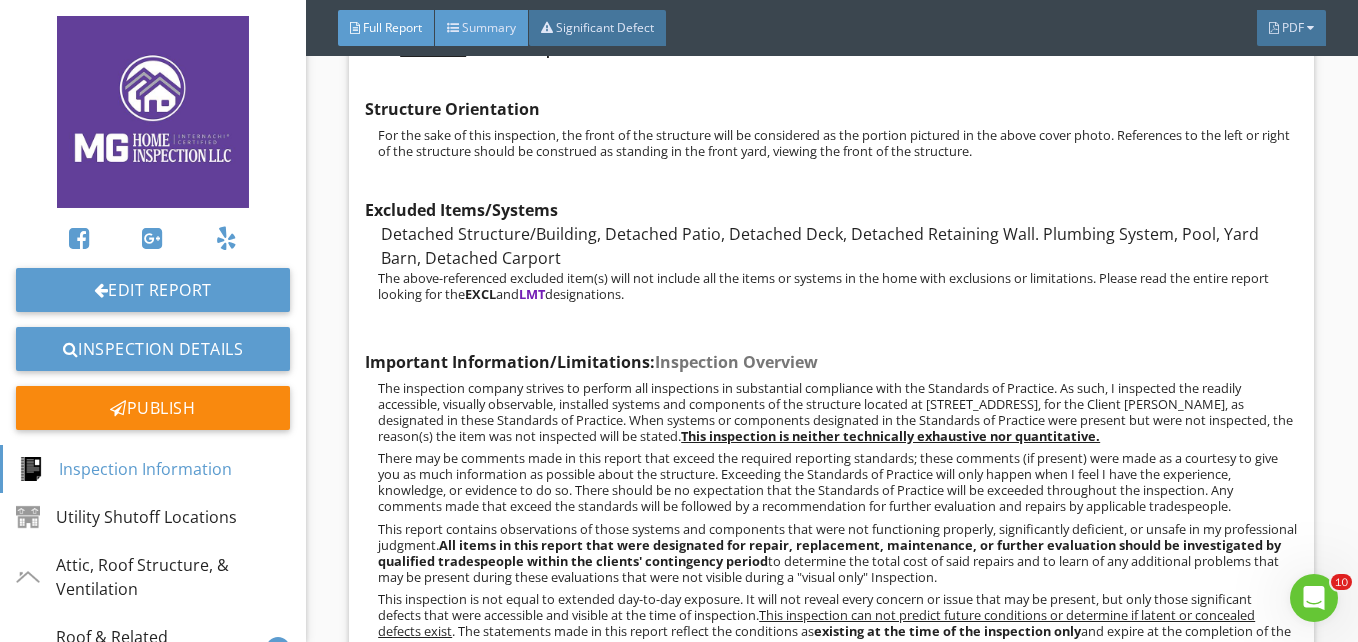 click on "Summary" at bounding box center [482, 28] 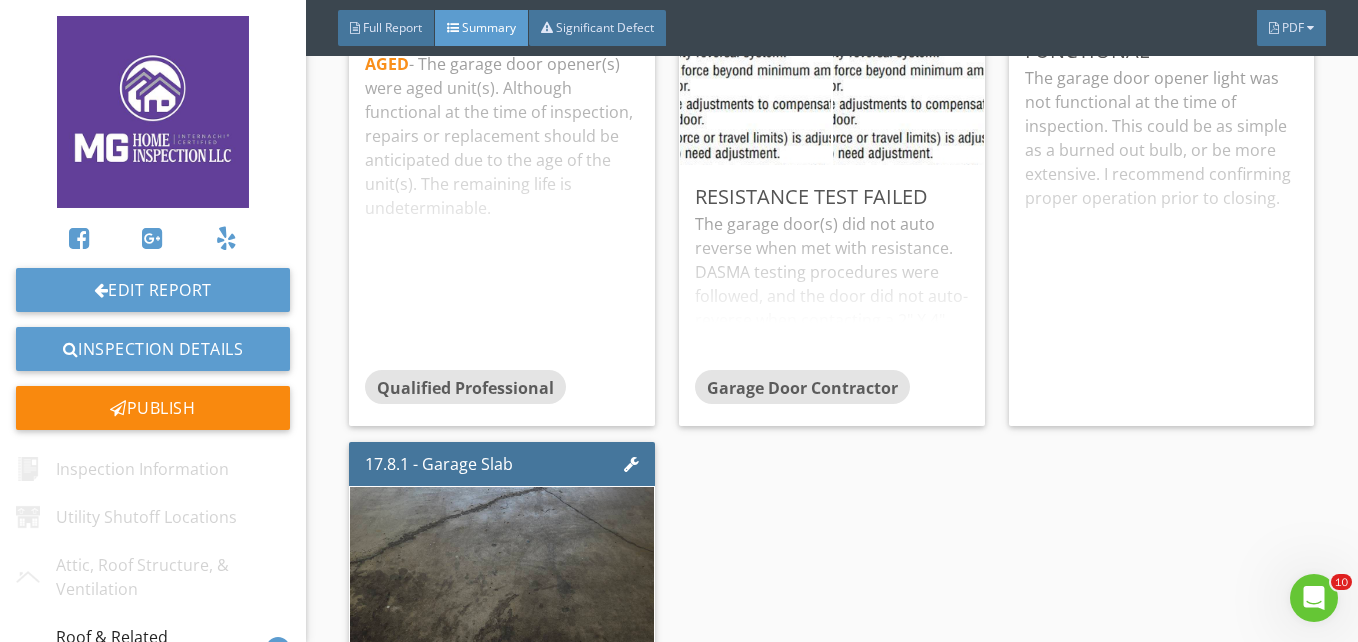 scroll, scrollTop: 7205, scrollLeft: 0, axis: vertical 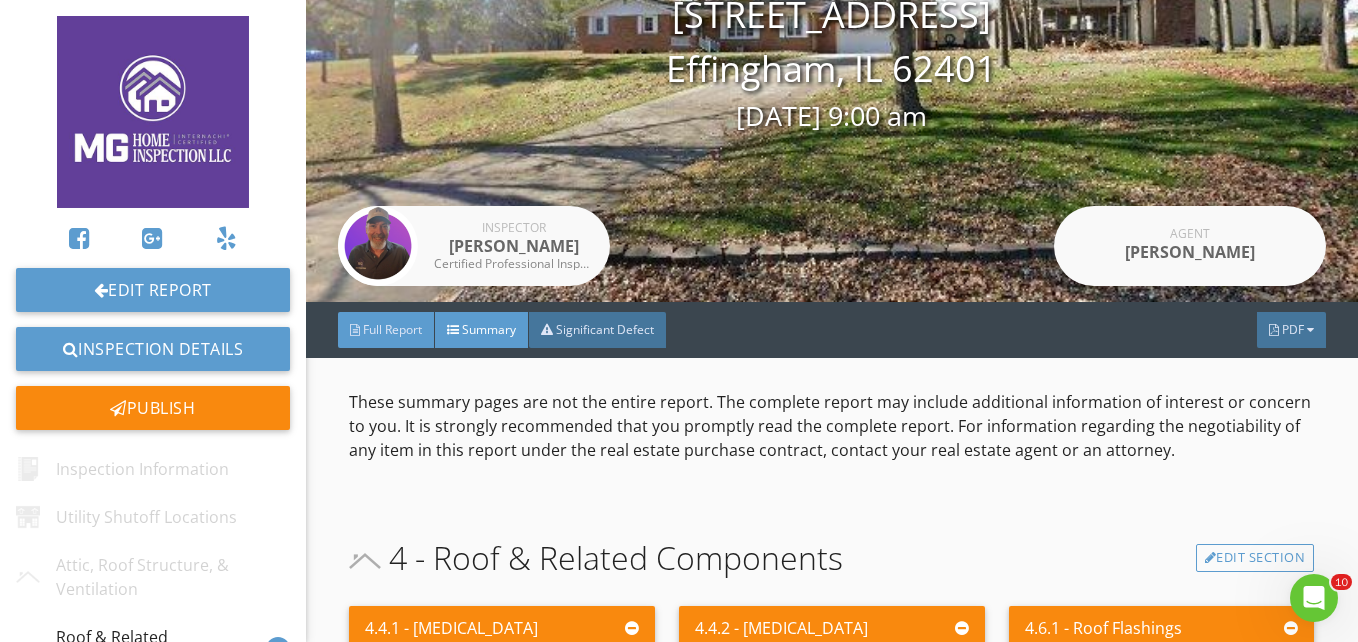 click on "Full Report" at bounding box center (392, 329) 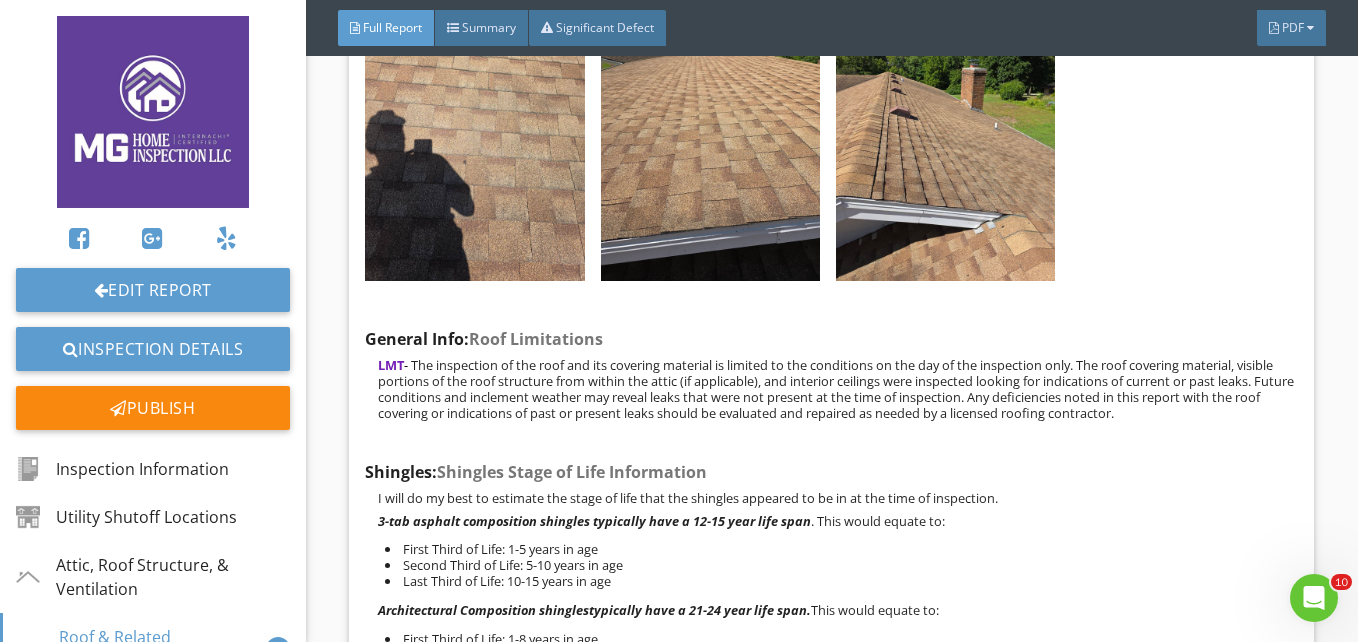 scroll, scrollTop: 10178, scrollLeft: 0, axis: vertical 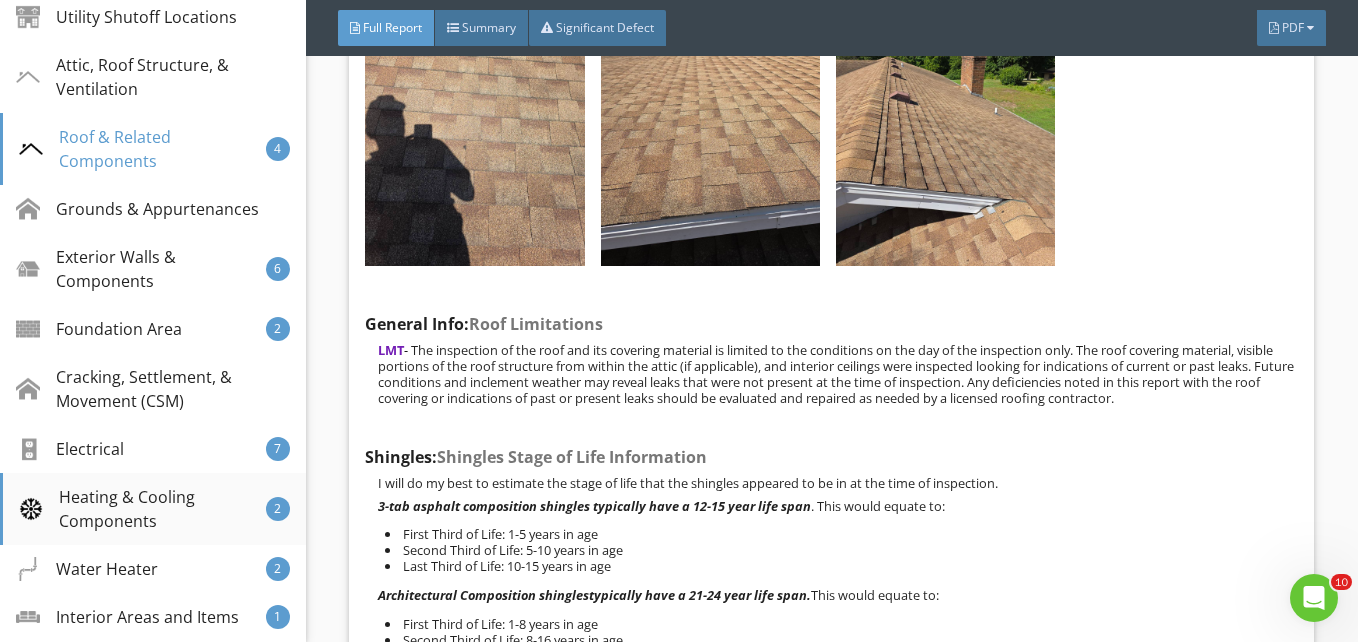 click on "Heating & Cooling Components" at bounding box center (142, 509) 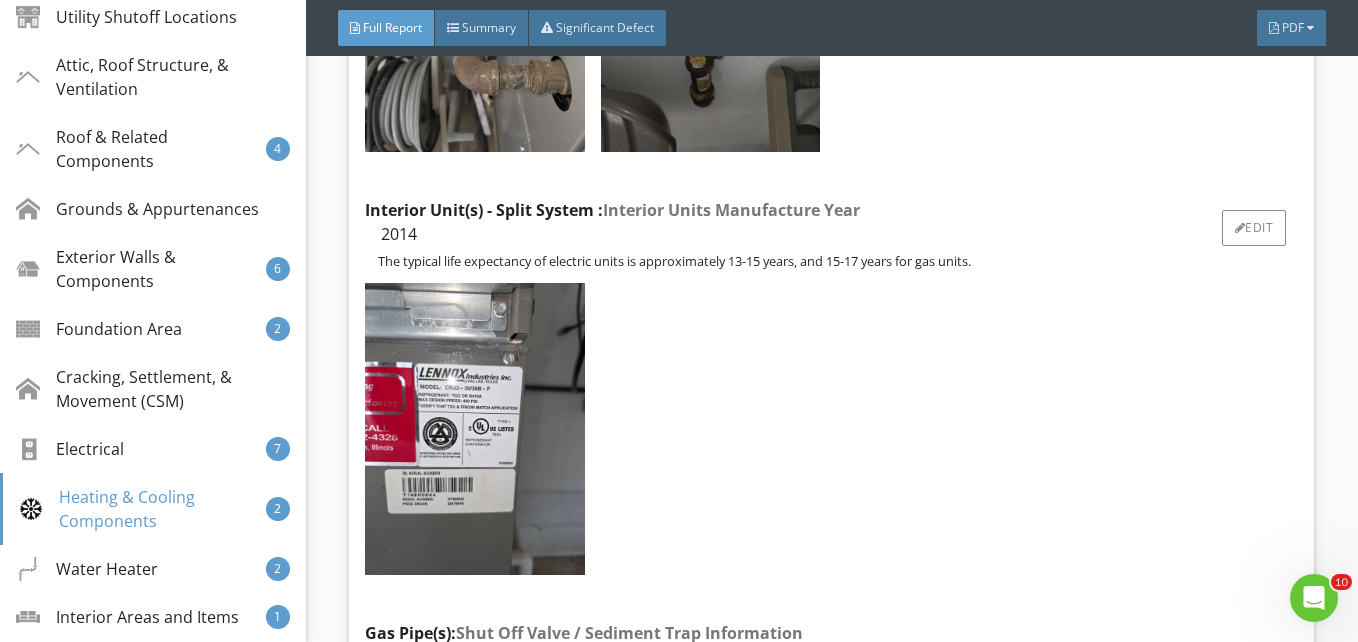 scroll, scrollTop: 34705, scrollLeft: 0, axis: vertical 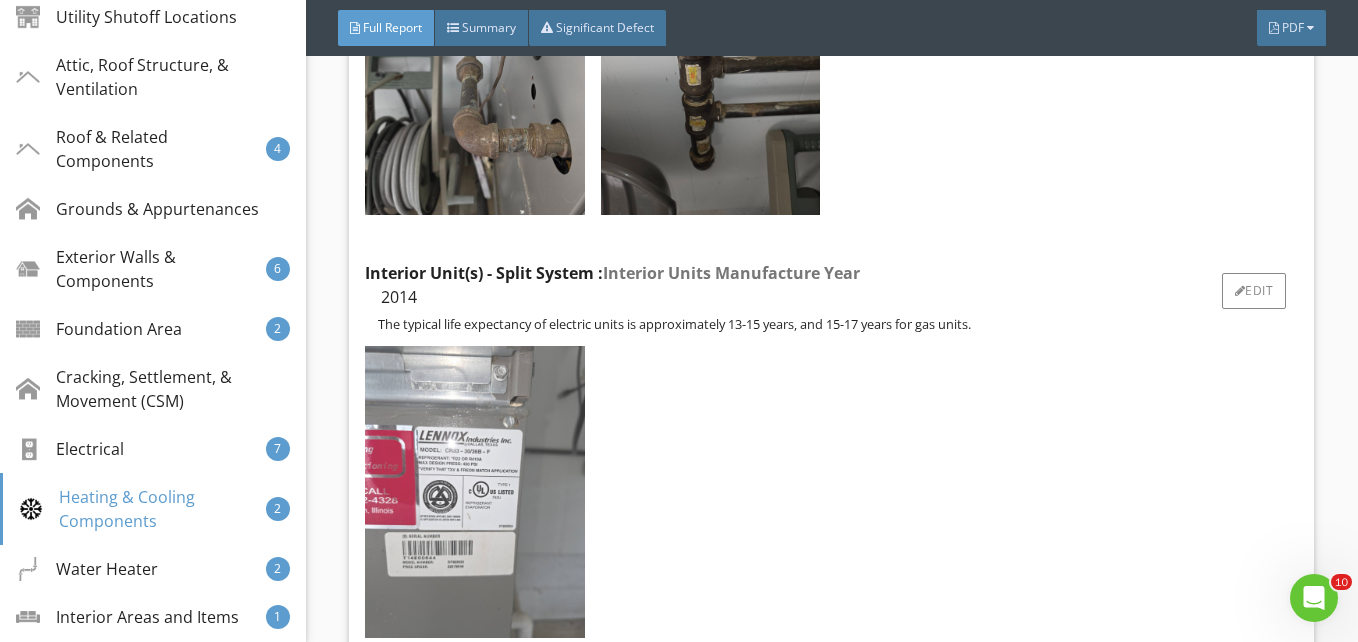 click at bounding box center (474, 492) 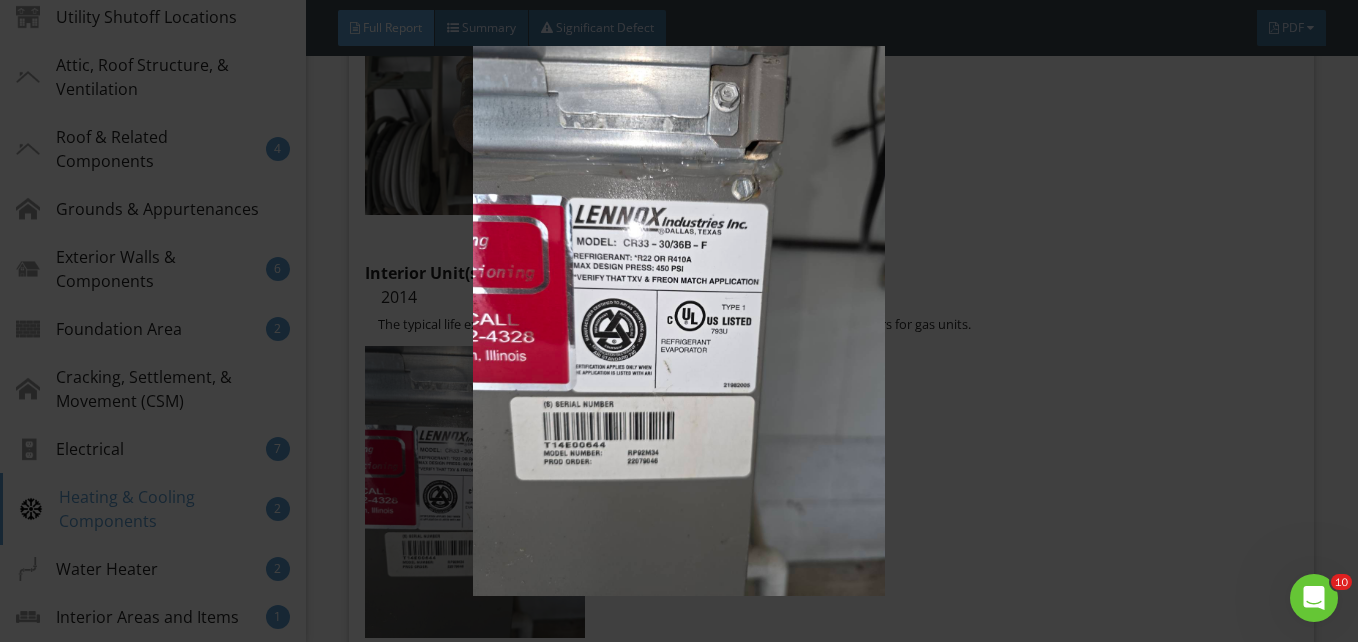 click at bounding box center (678, 320) 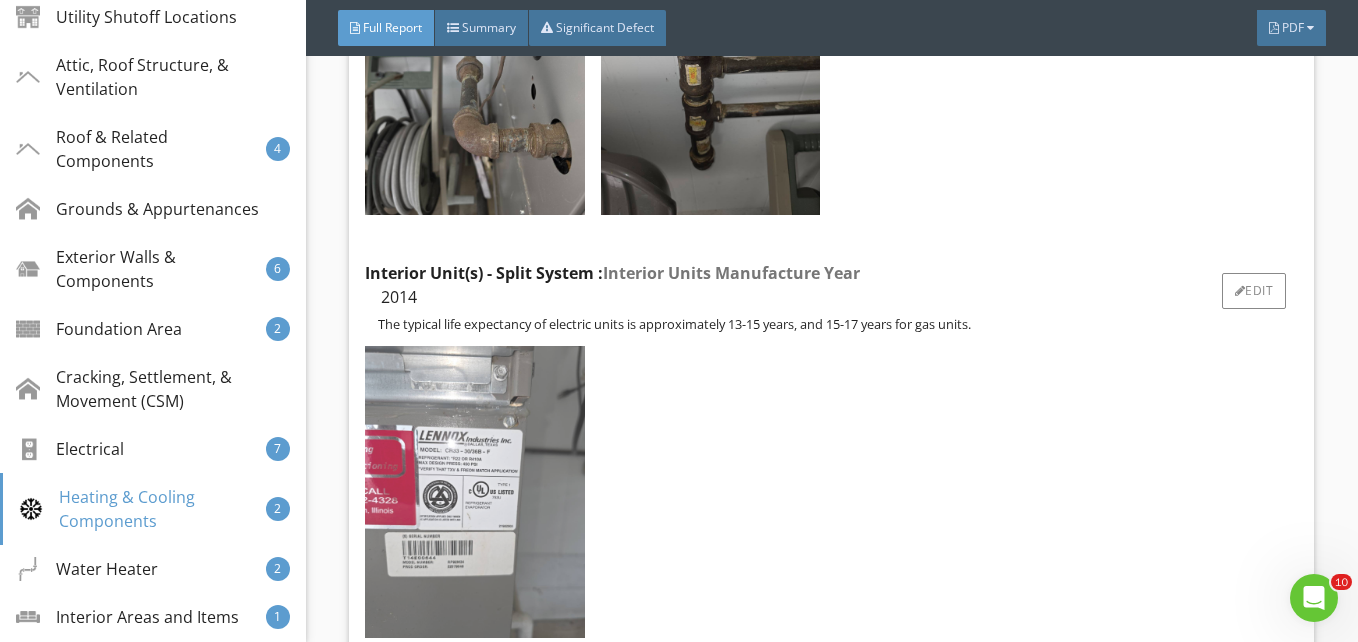 click at bounding box center [474, 492] 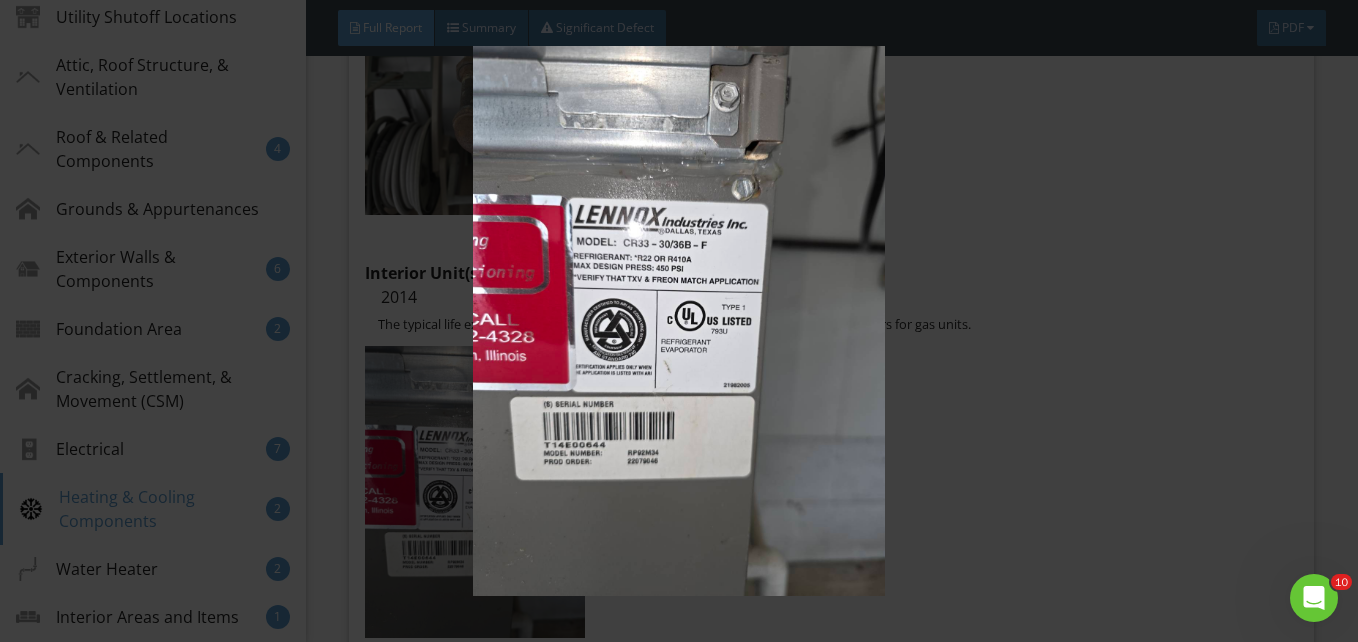 click at bounding box center [678, 320] 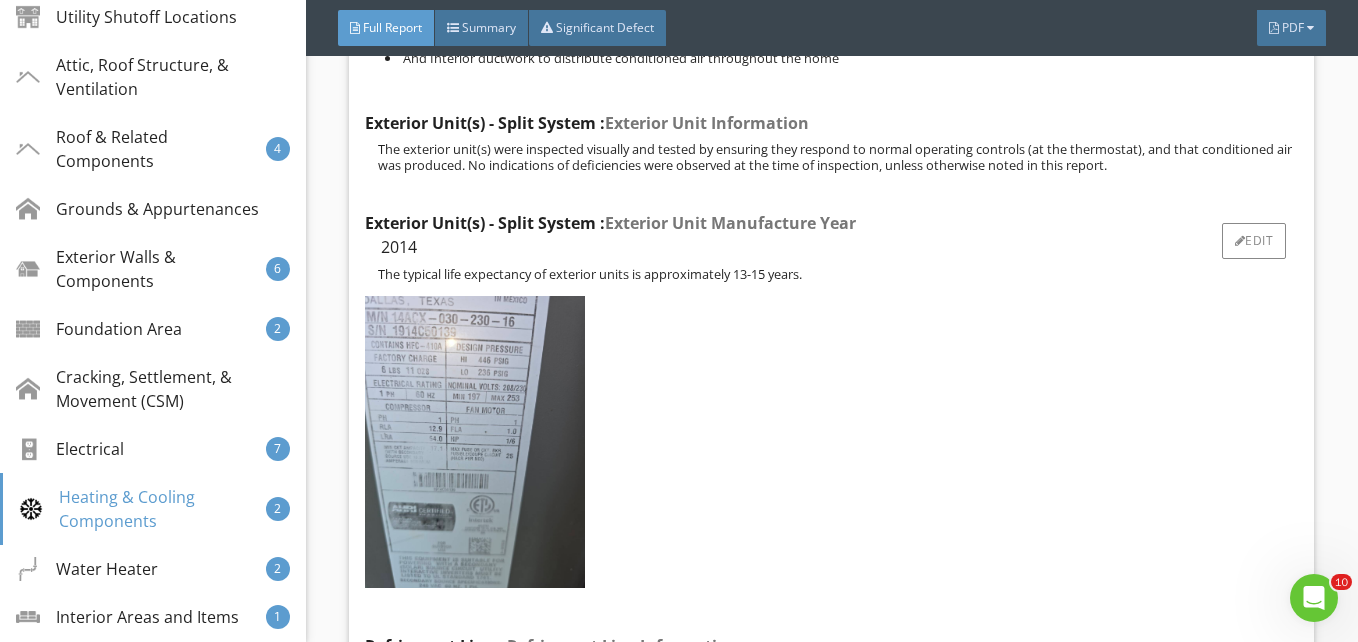 scroll, scrollTop: 33405, scrollLeft: 0, axis: vertical 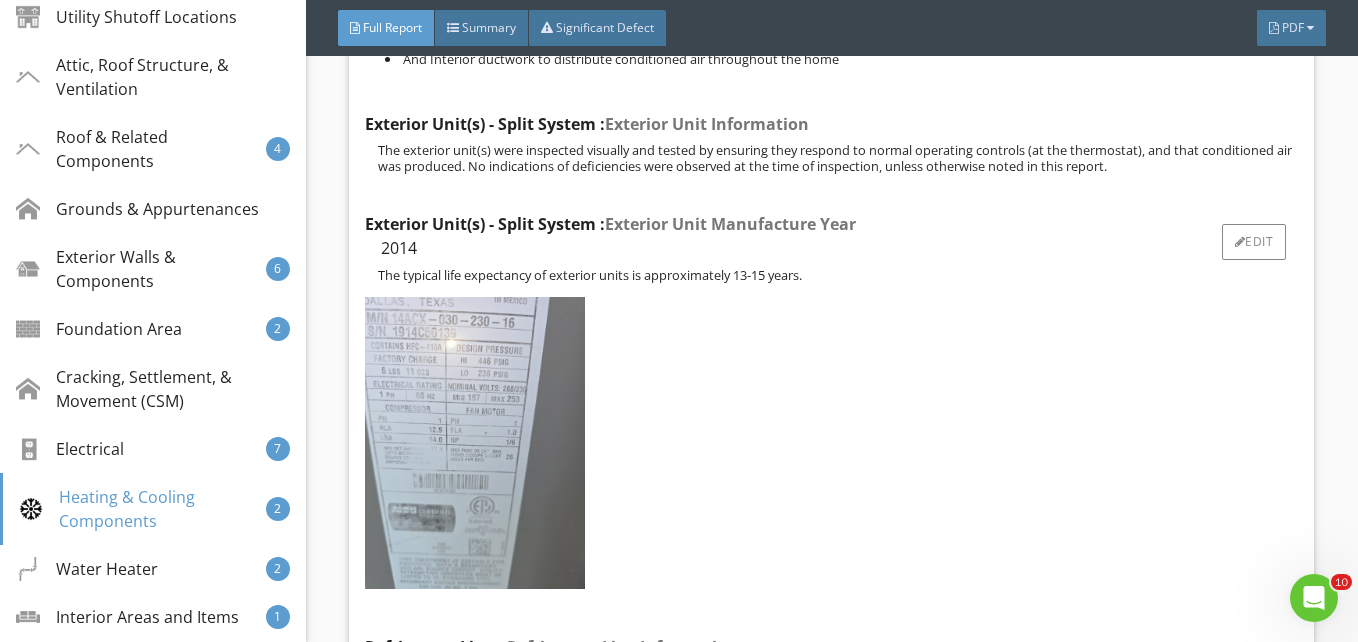 click at bounding box center [474, 443] 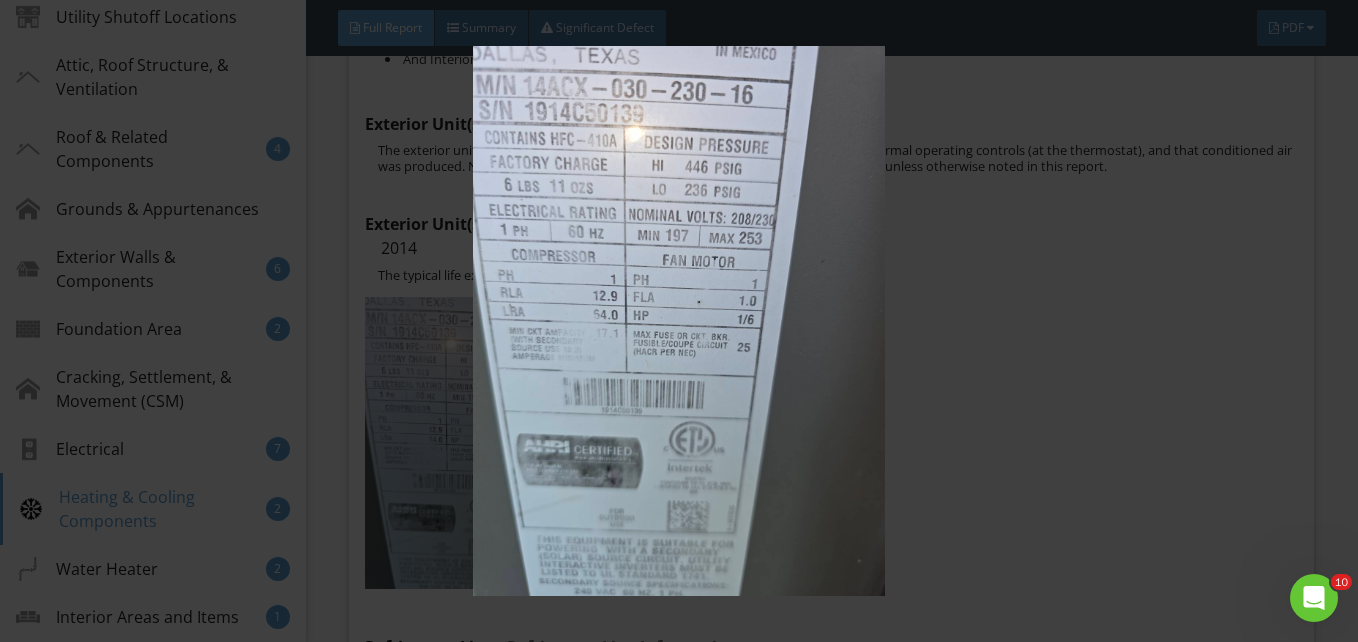 click at bounding box center [678, 320] 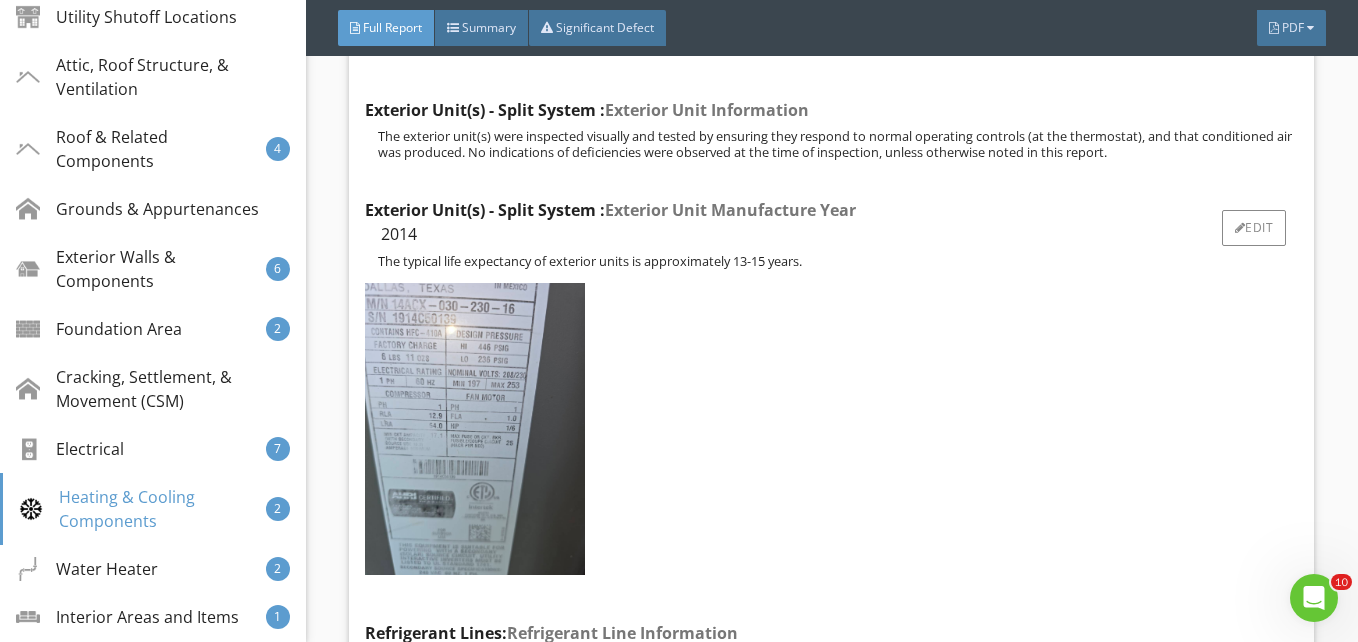 scroll, scrollTop: 33405, scrollLeft: 0, axis: vertical 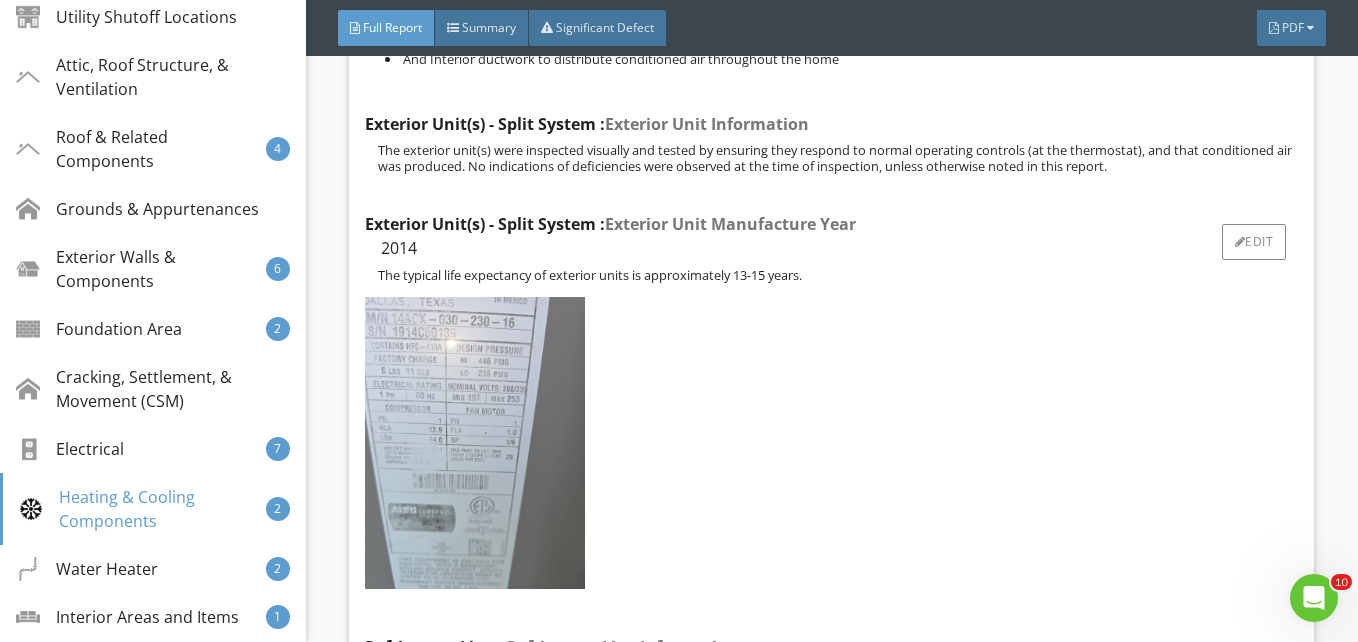 click at bounding box center [474, 443] 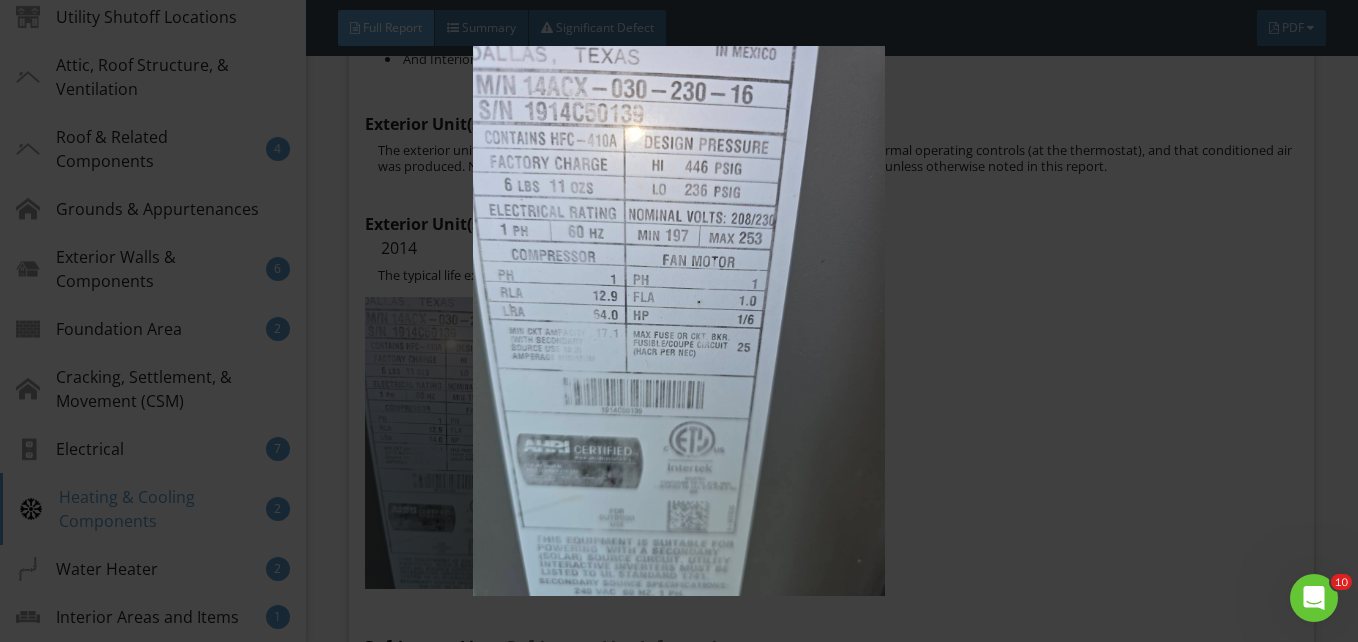 click at bounding box center [678, 320] 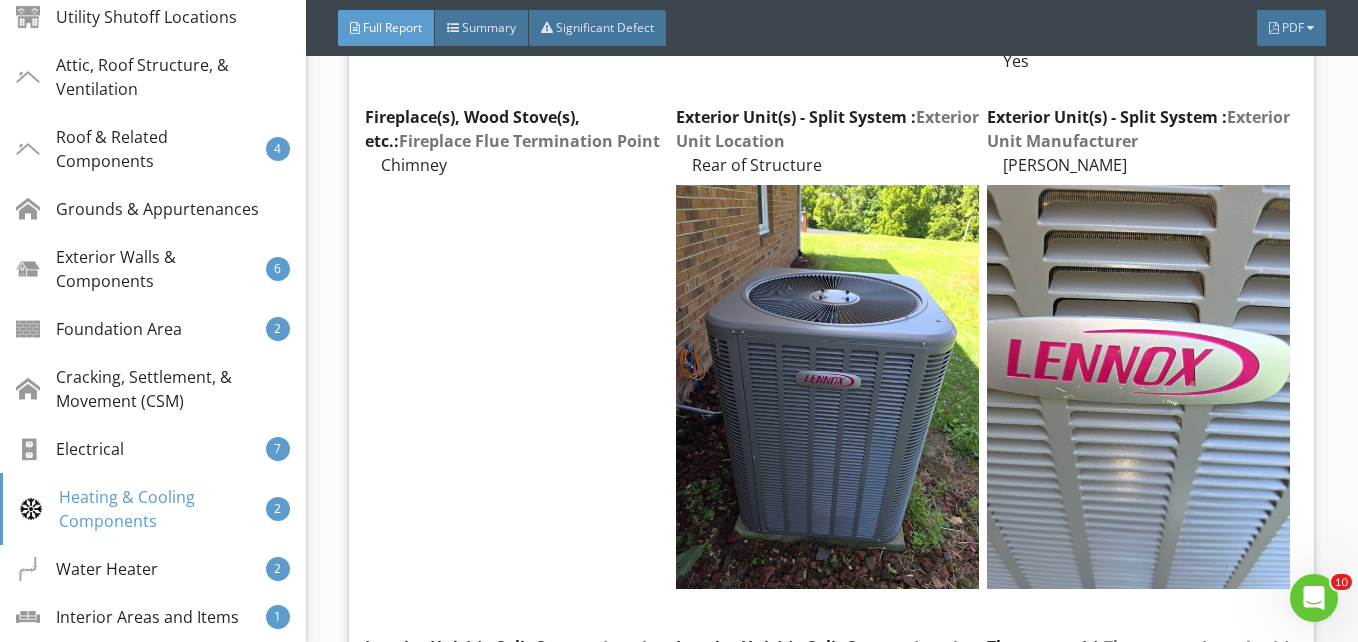 scroll, scrollTop: 31005, scrollLeft: 0, axis: vertical 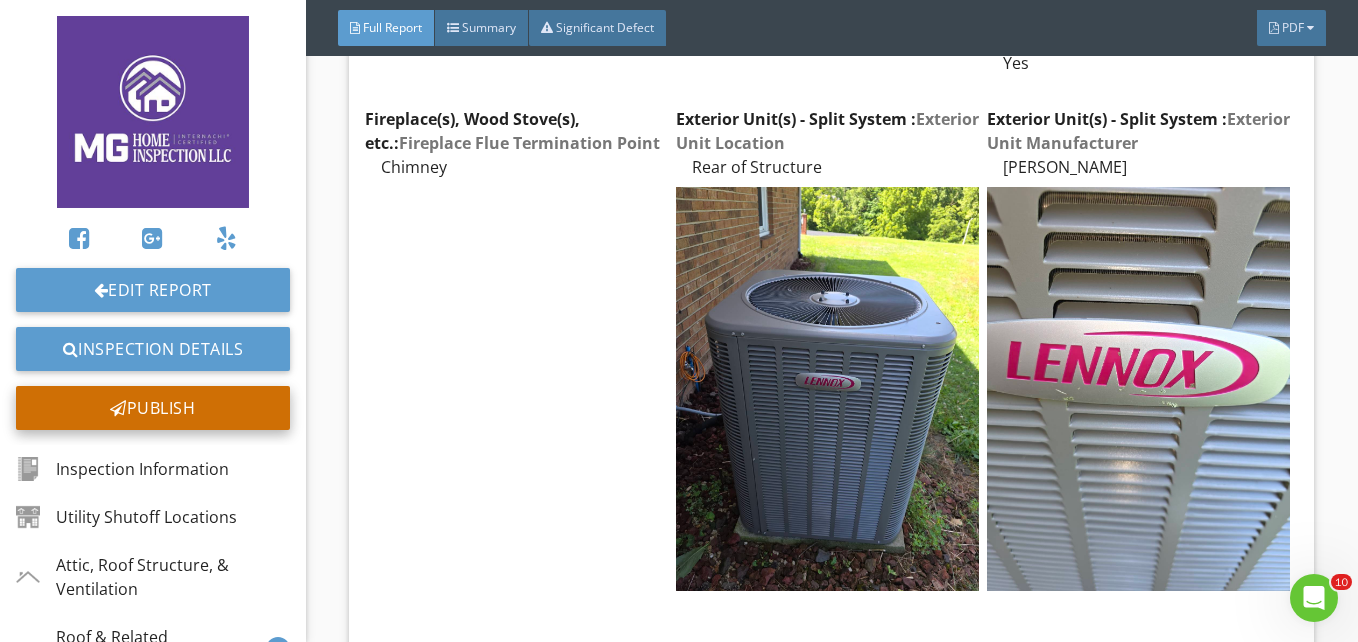 click on "Publish" at bounding box center [153, 408] 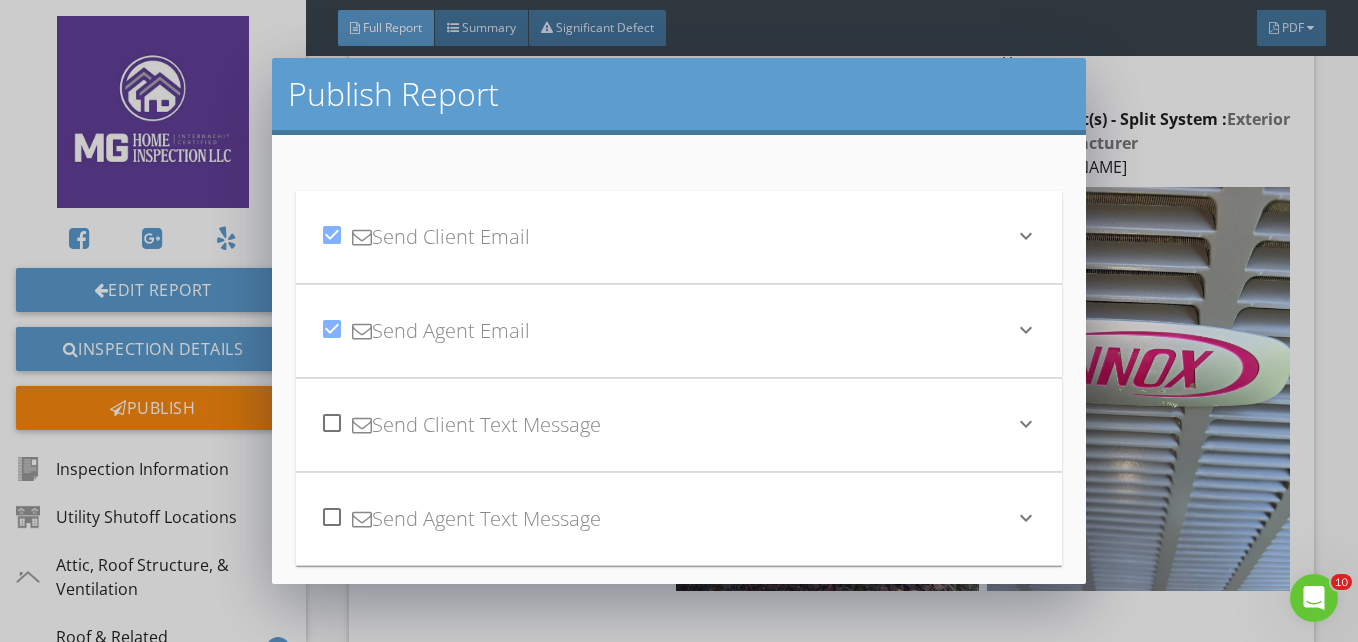 scroll, scrollTop: 139, scrollLeft: 0, axis: vertical 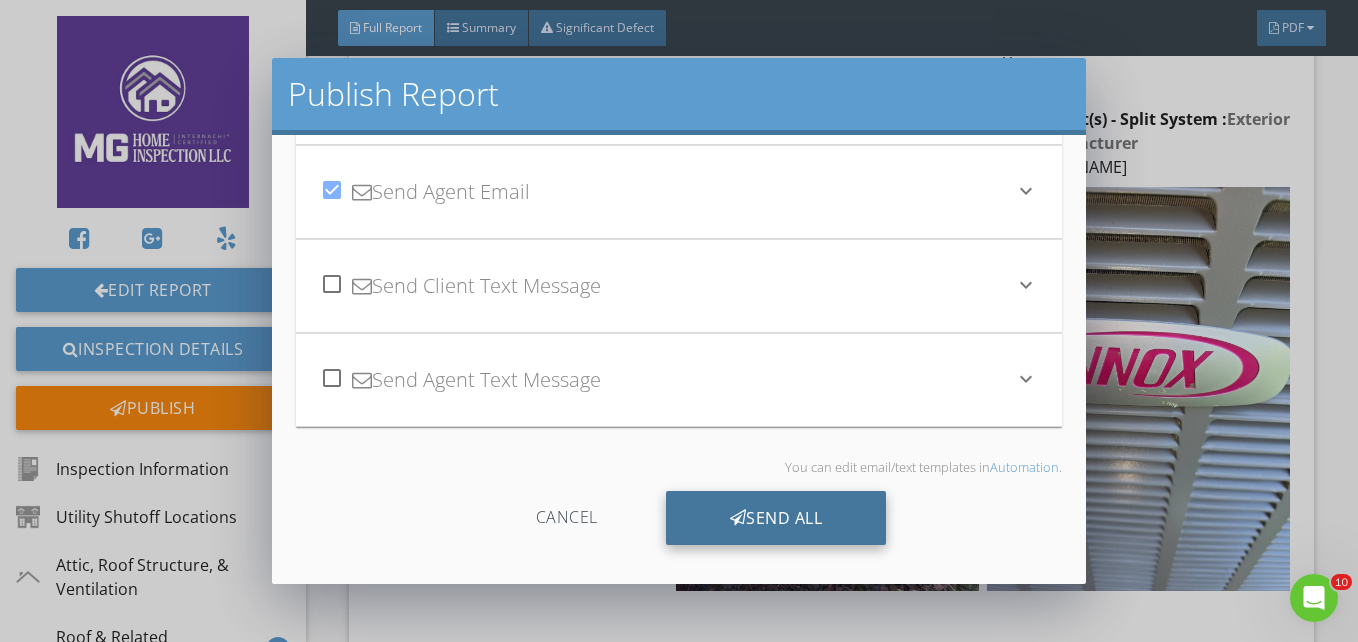 click on "Send All" at bounding box center (776, 518) 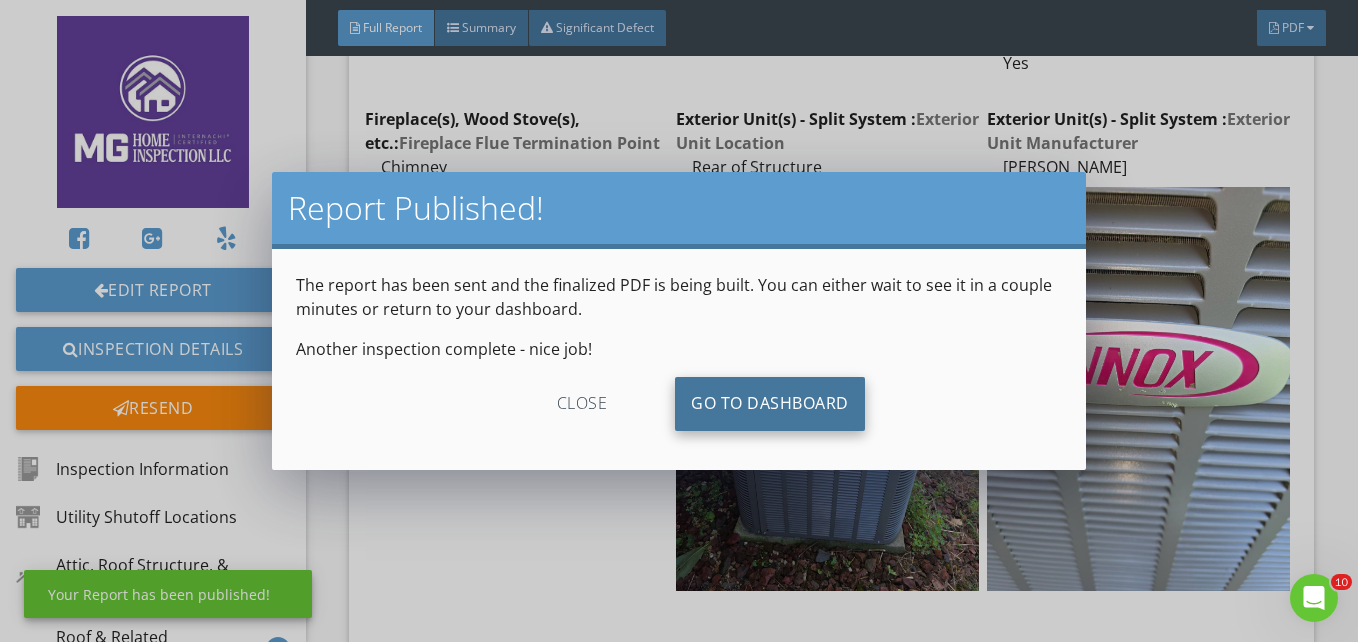 click on "Go To Dashboard" at bounding box center [770, 404] 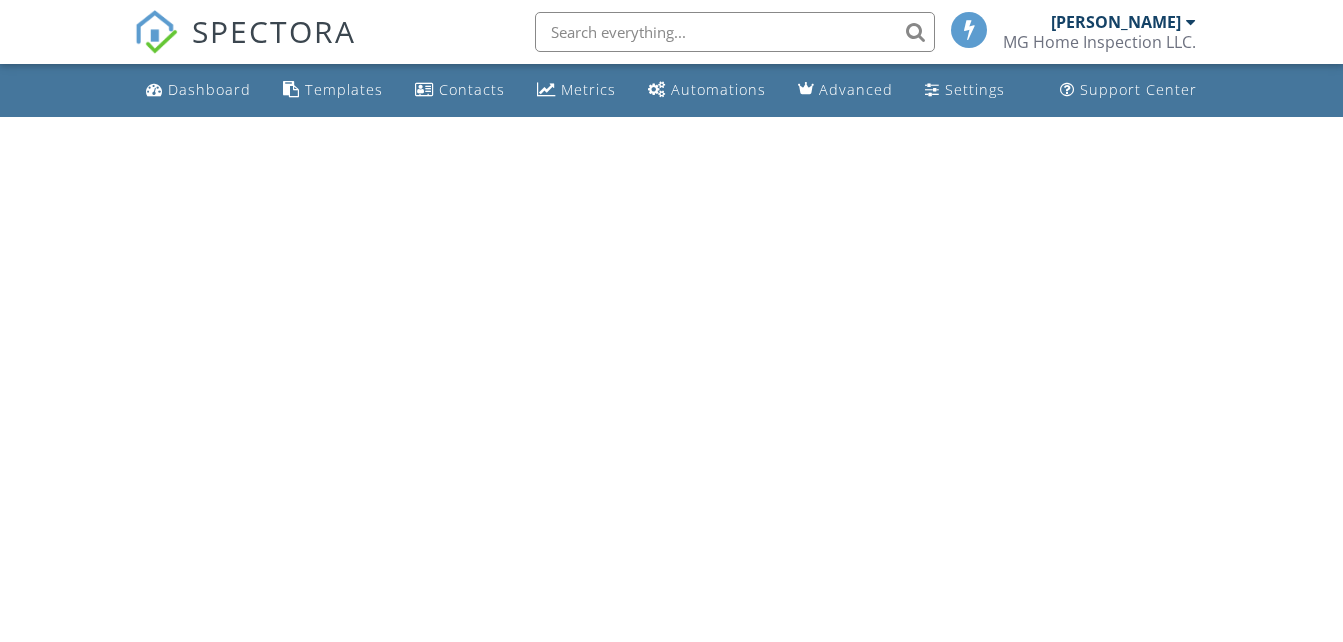 scroll, scrollTop: 0, scrollLeft: 0, axis: both 